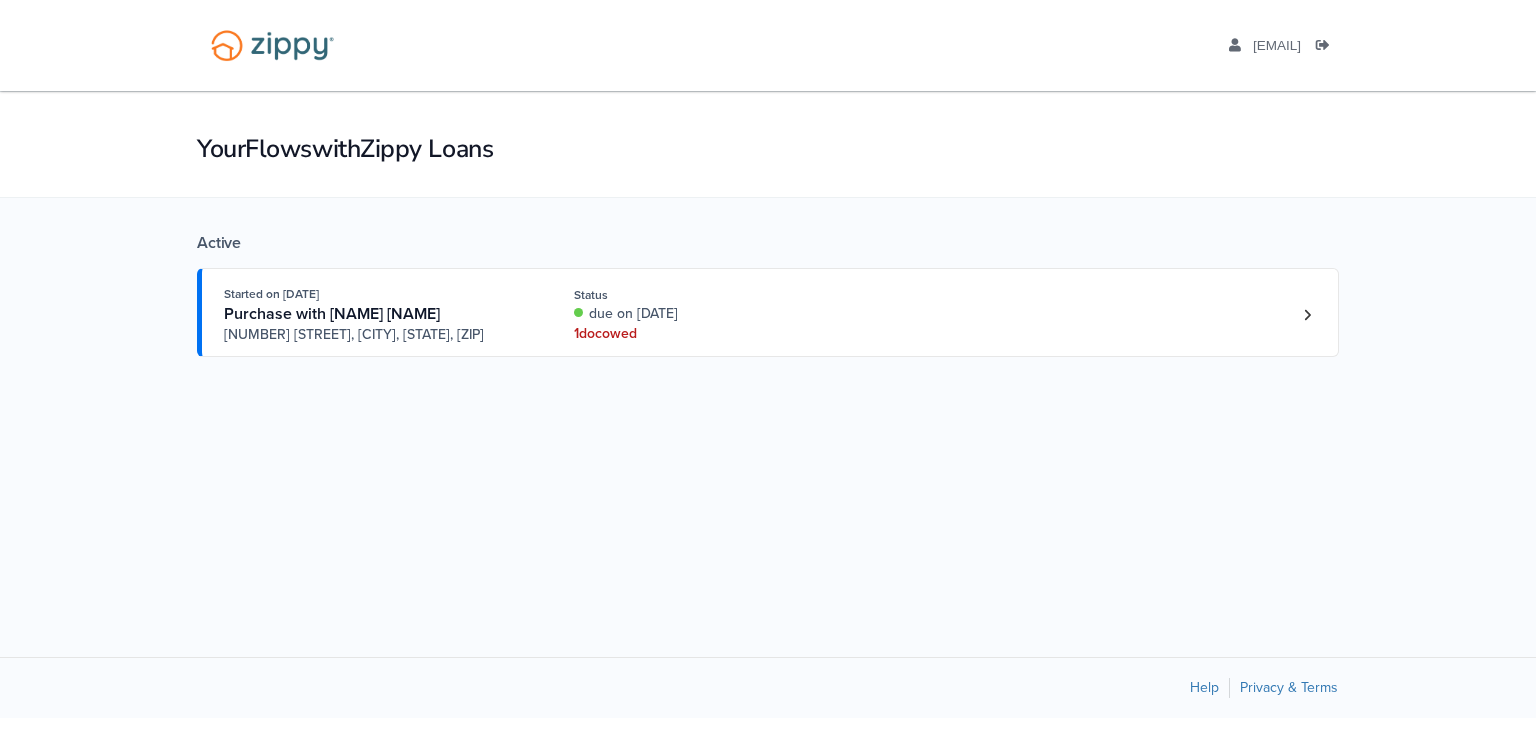 scroll, scrollTop: 0, scrollLeft: 0, axis: both 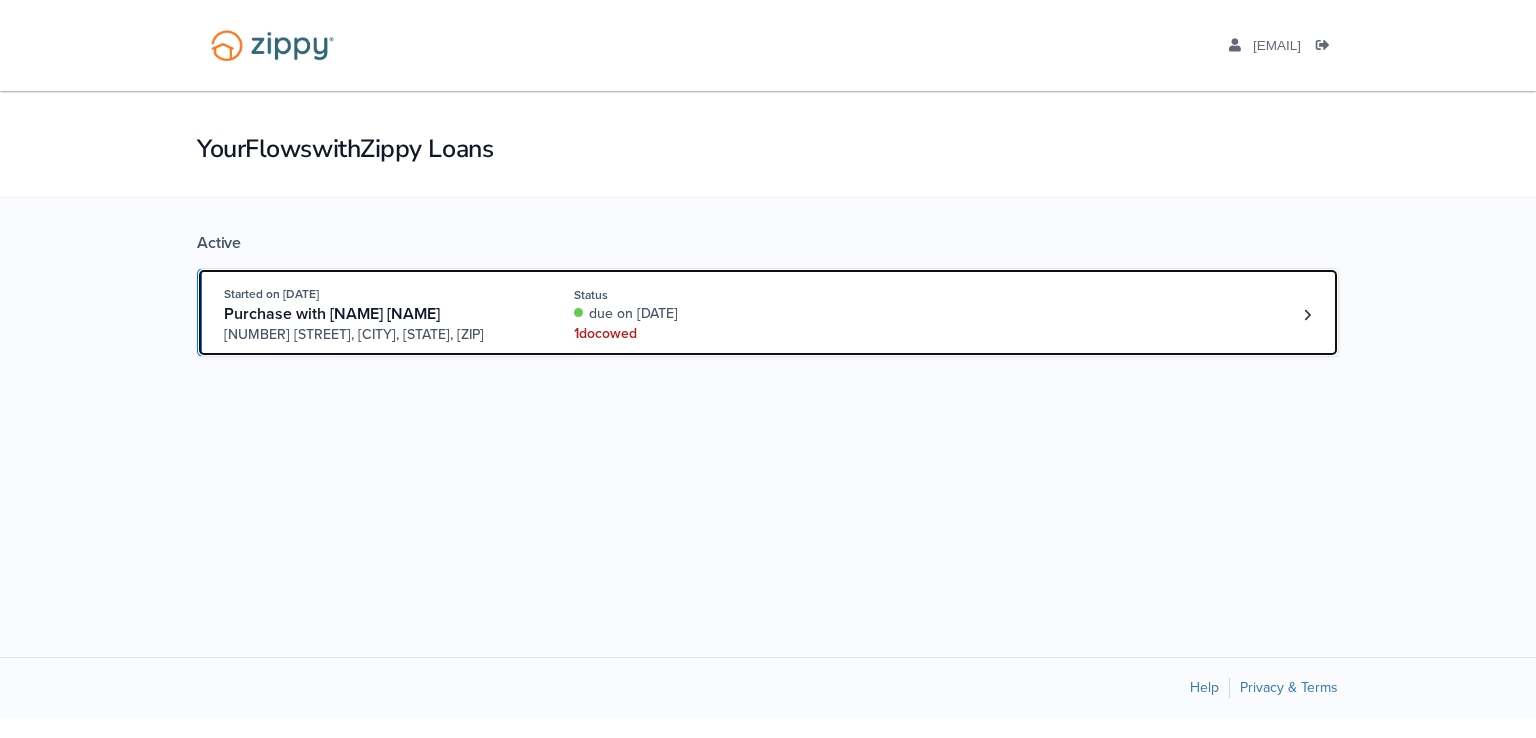 click on "1  doc  owed" at bounding box center [707, 334] 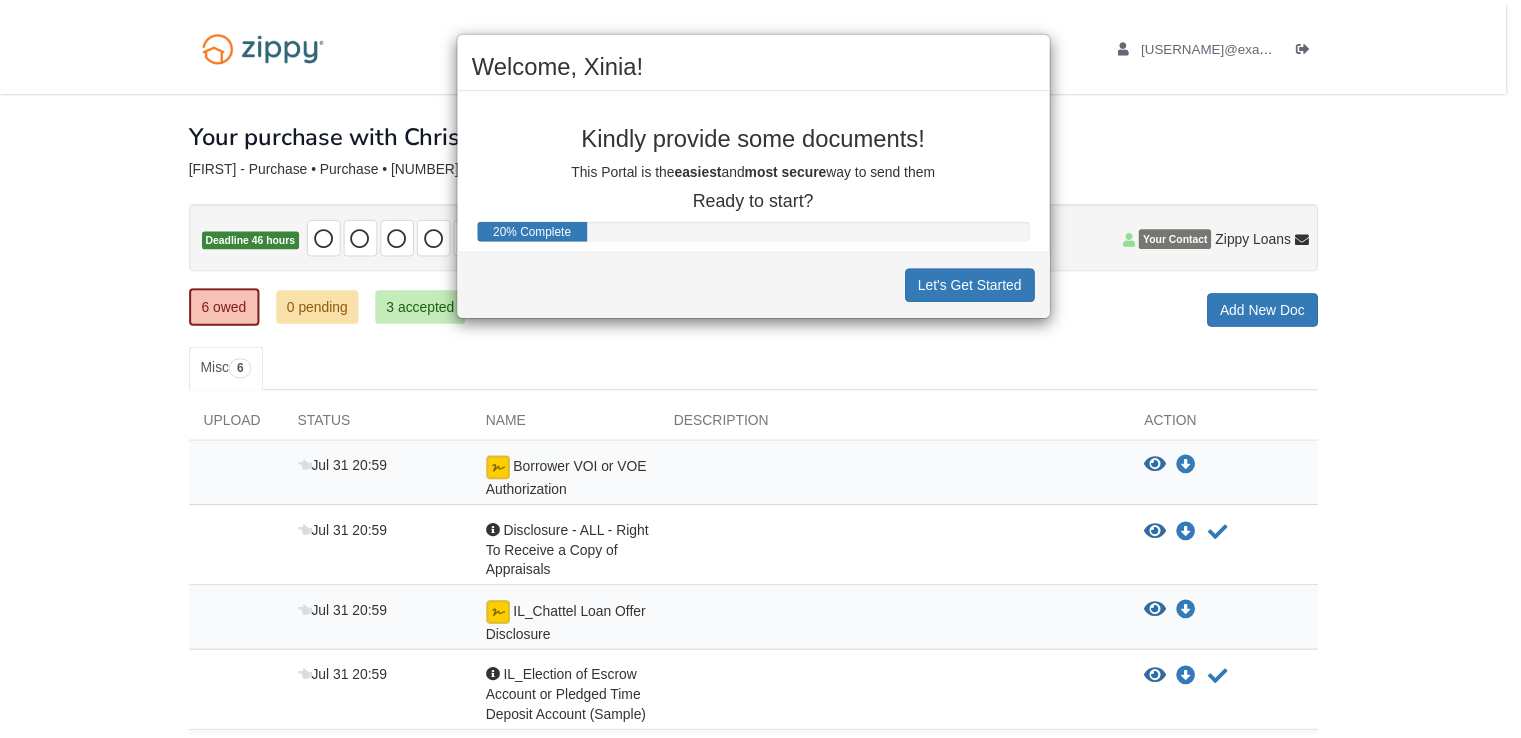 scroll, scrollTop: 0, scrollLeft: 0, axis: both 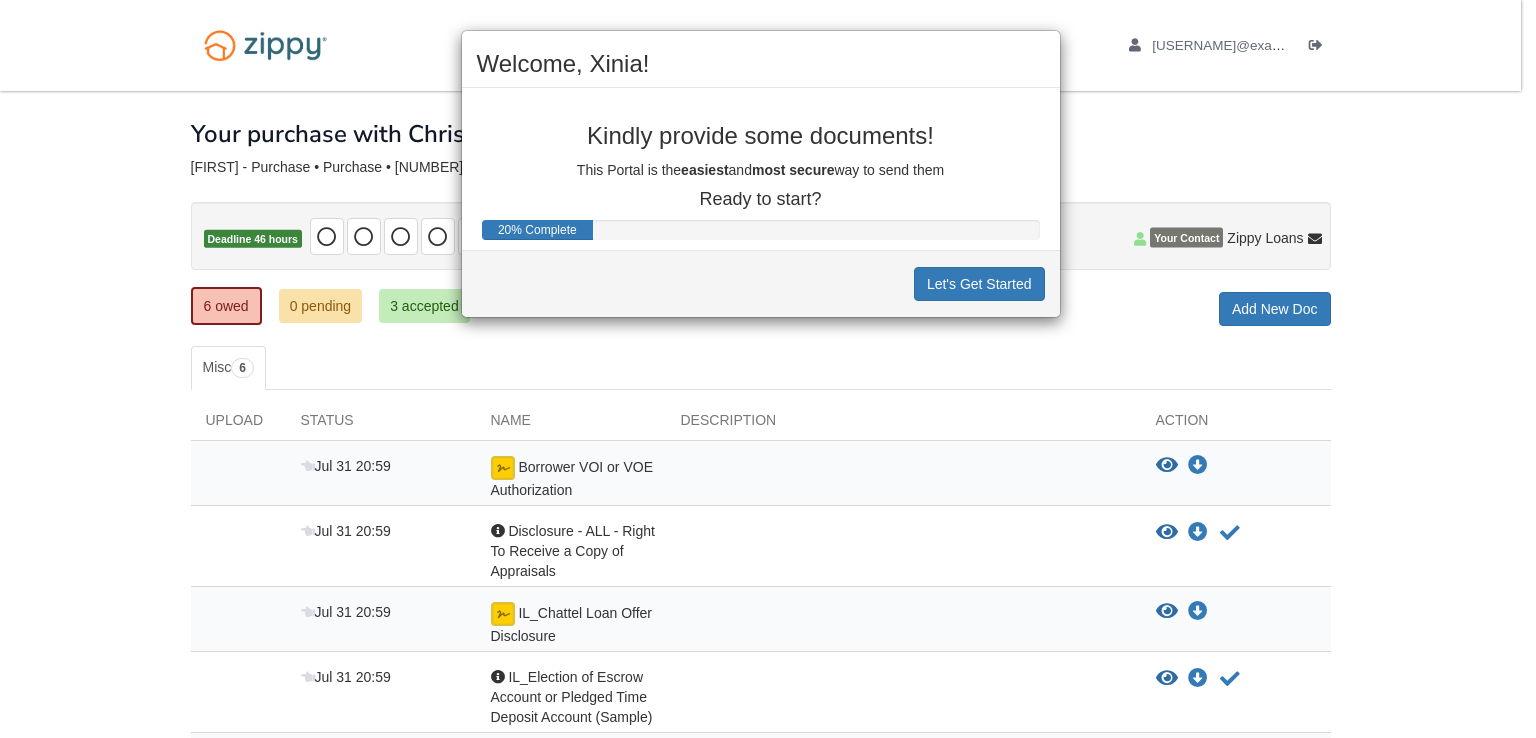 click on "Let's Get Started" at bounding box center [761, 283] 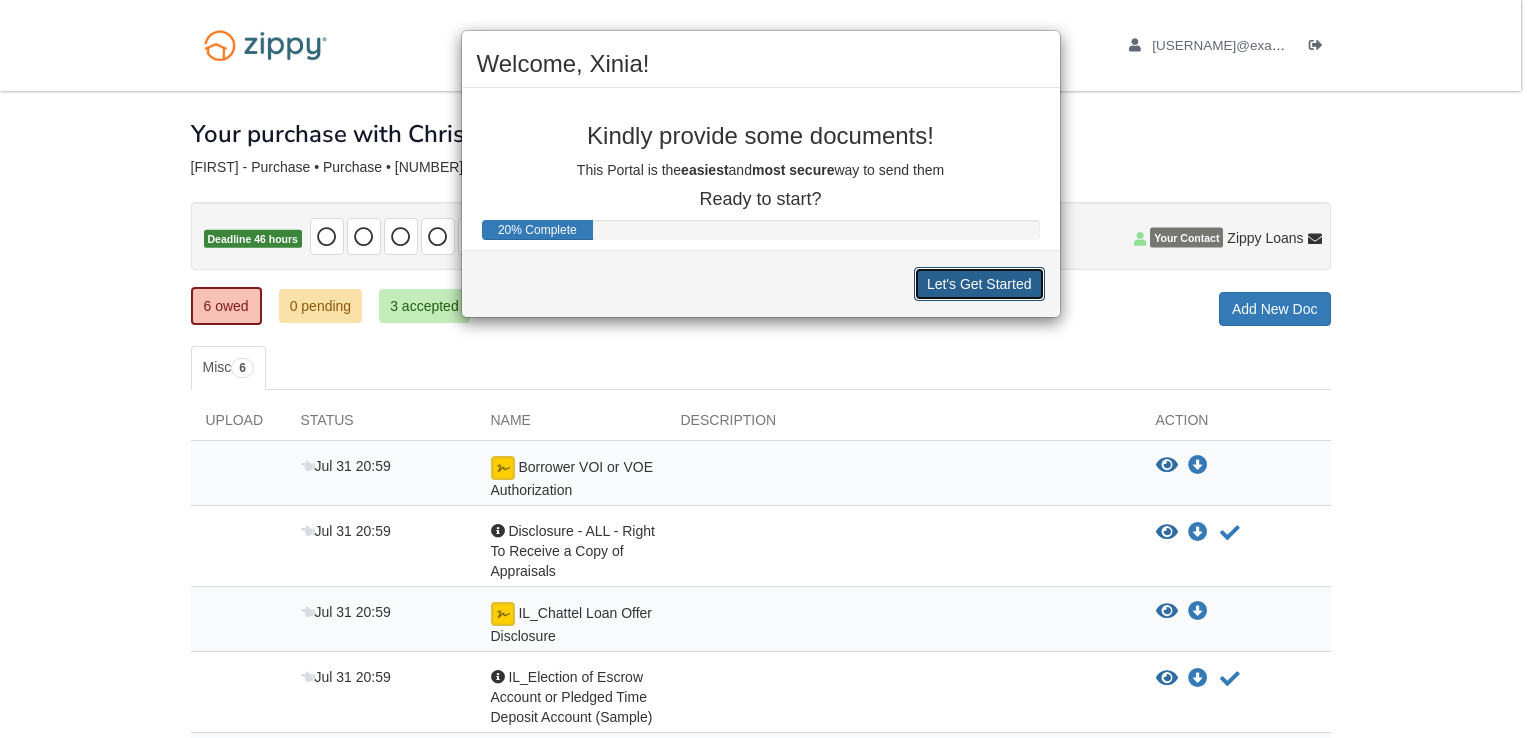 click on "Let's Get Started" at bounding box center (979, 284) 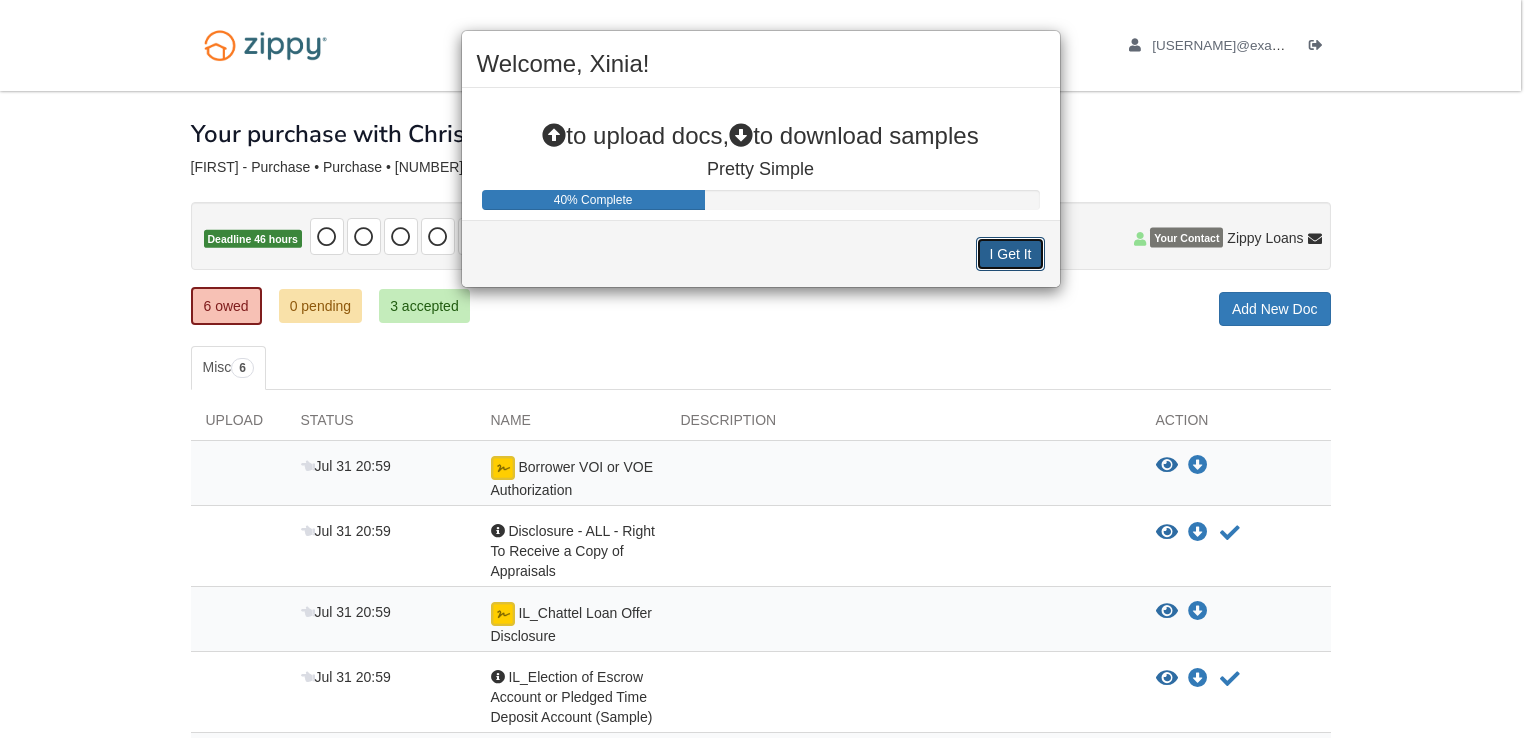 click on "I Get It" at bounding box center [1010, 254] 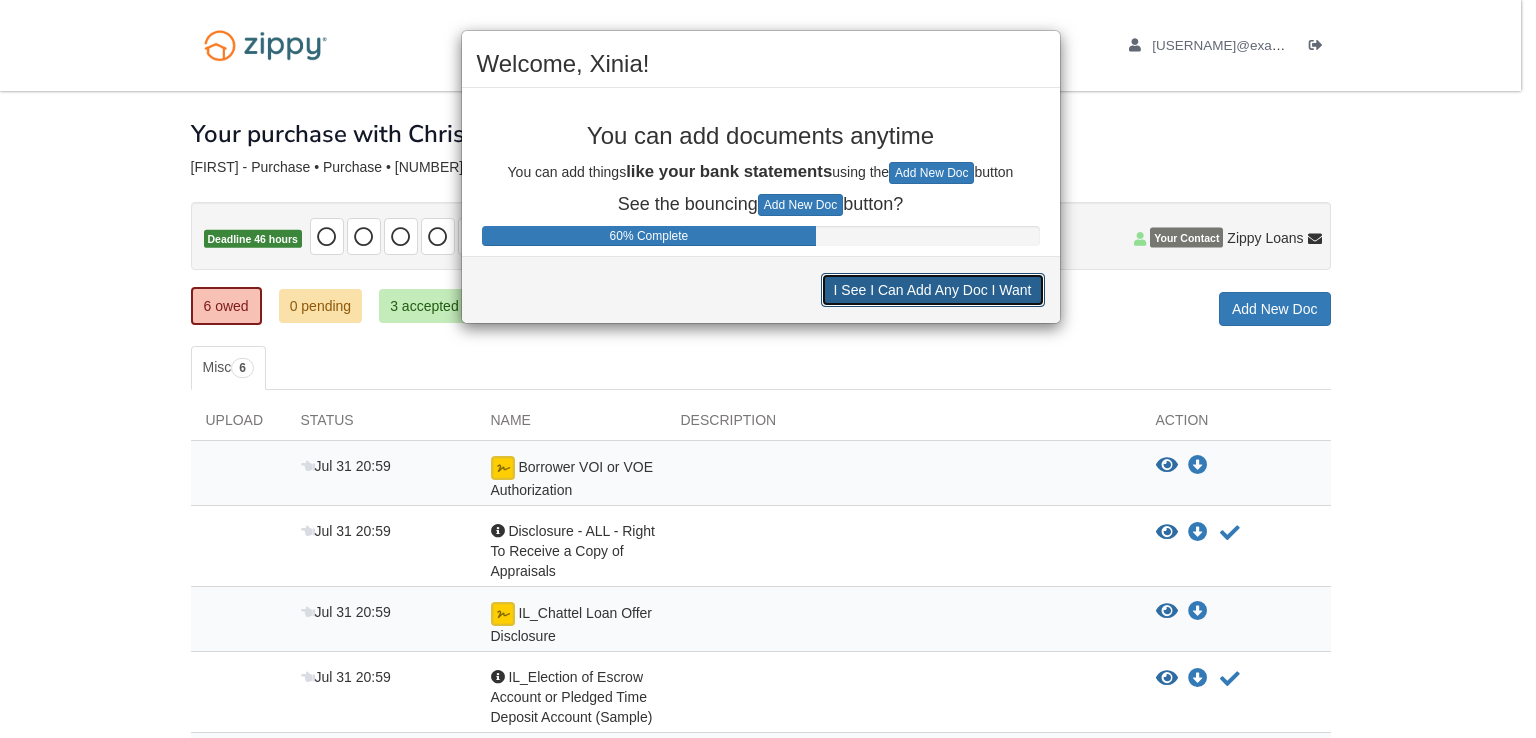 click on "I See I Can Add Any Doc I Want" at bounding box center (933, 290) 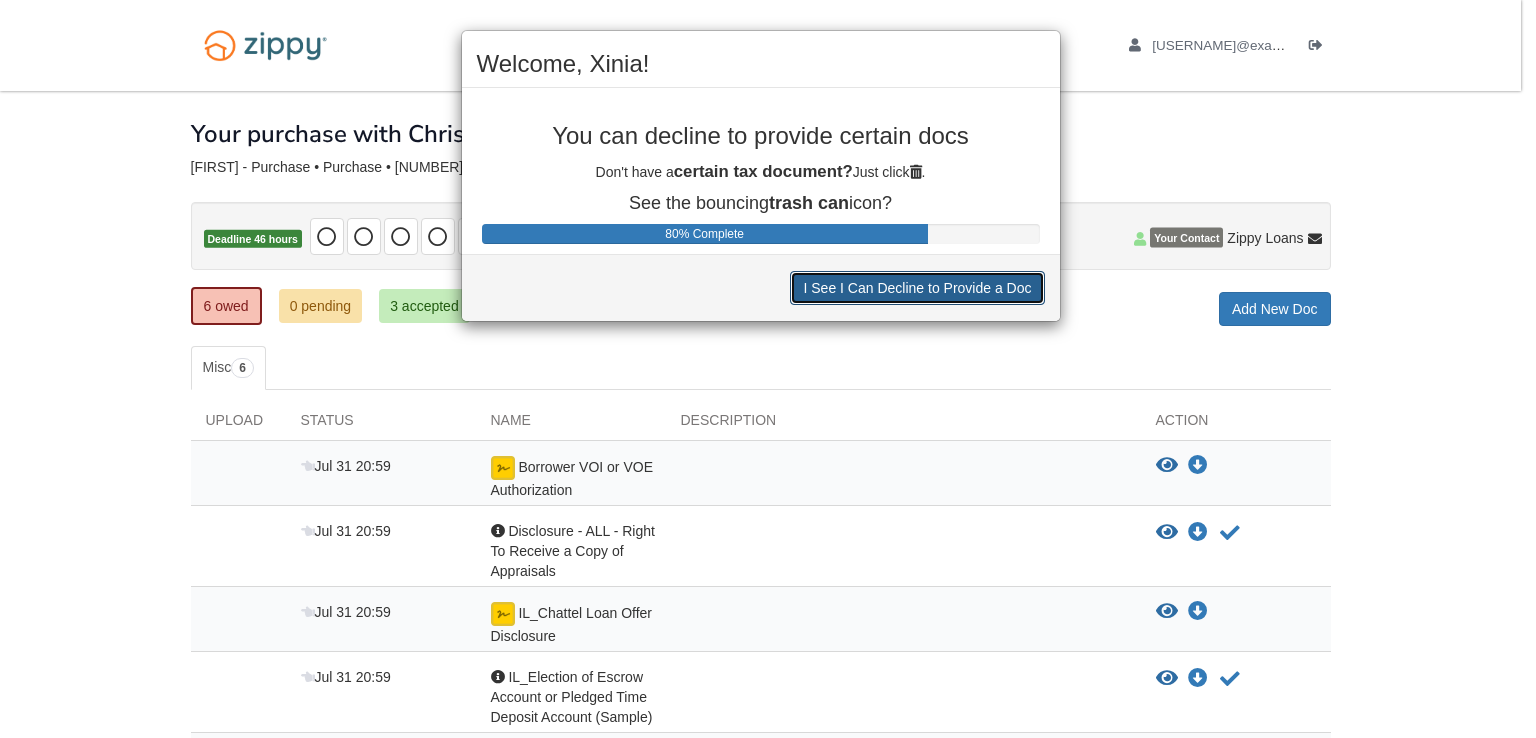 click on "I See I Can Decline to Provide a Doc" at bounding box center [917, 288] 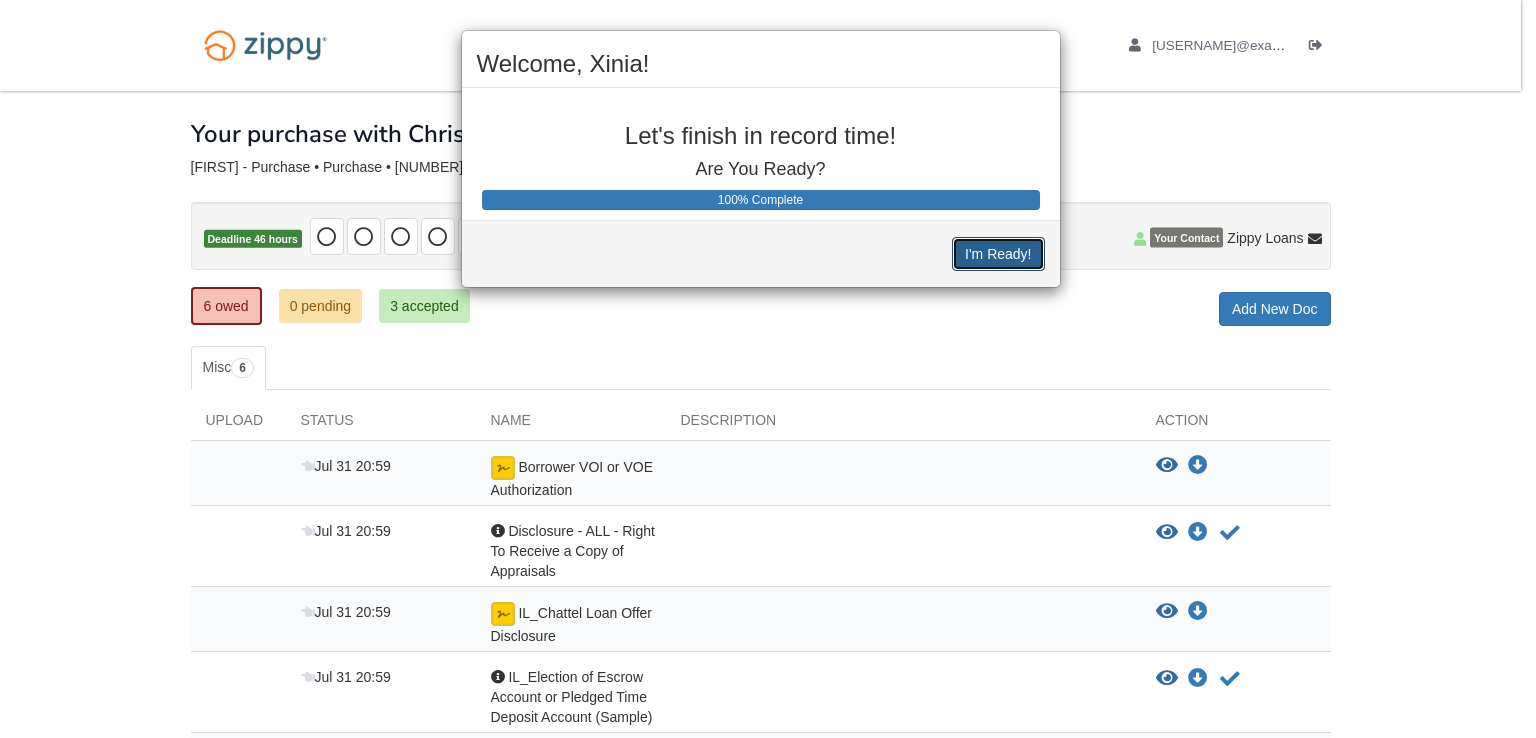 click on "I'm Ready!" at bounding box center (998, 254) 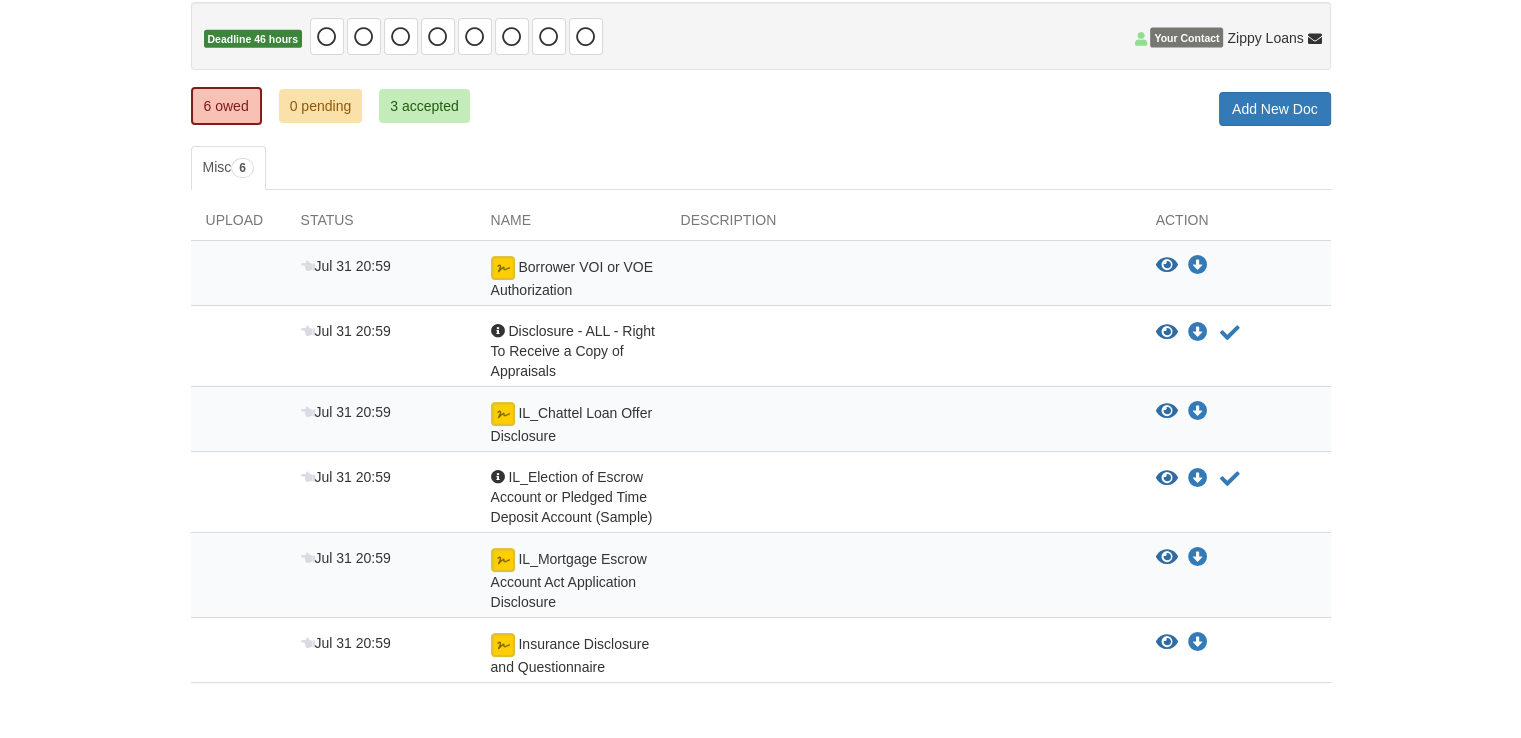 scroll, scrollTop: 300, scrollLeft: 0, axis: vertical 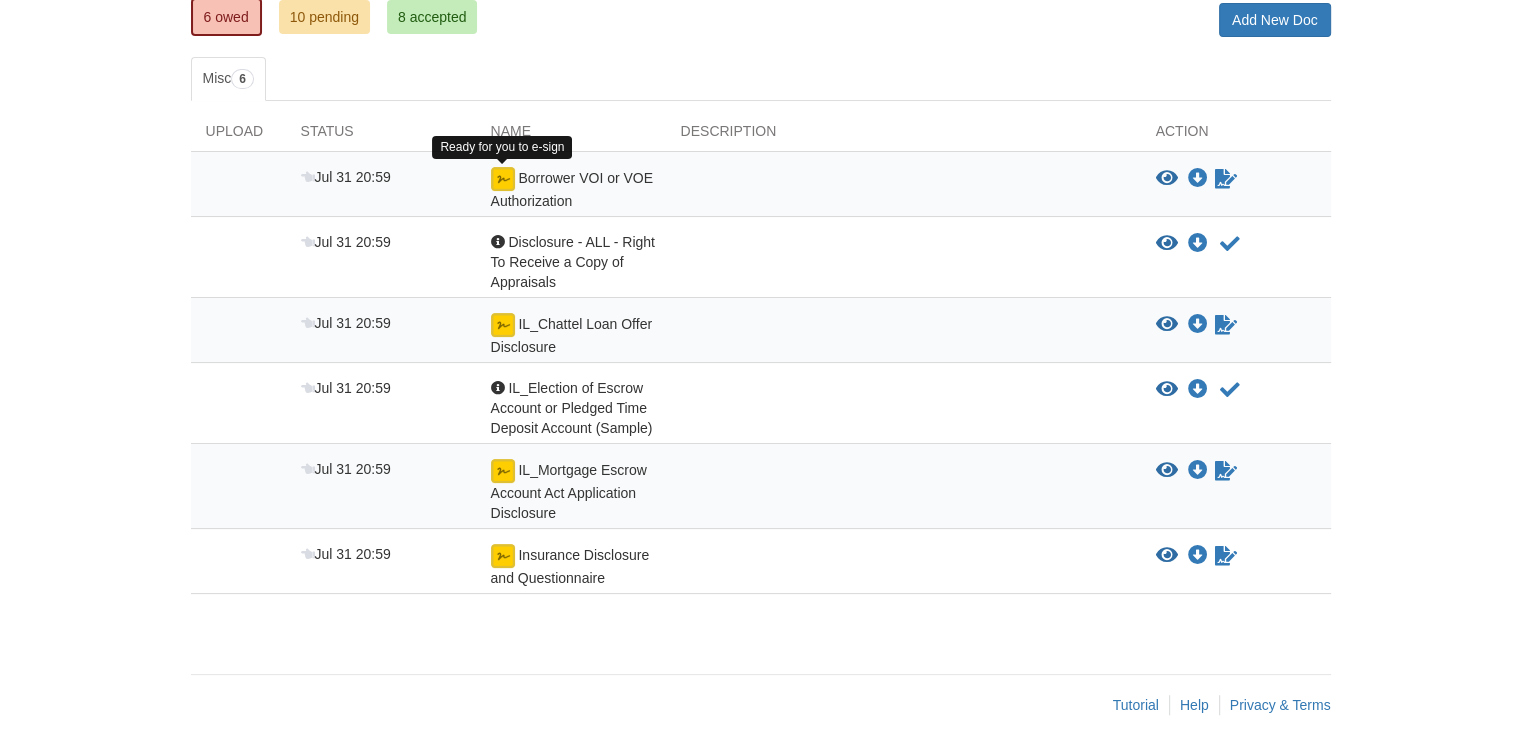 click at bounding box center (503, 179) 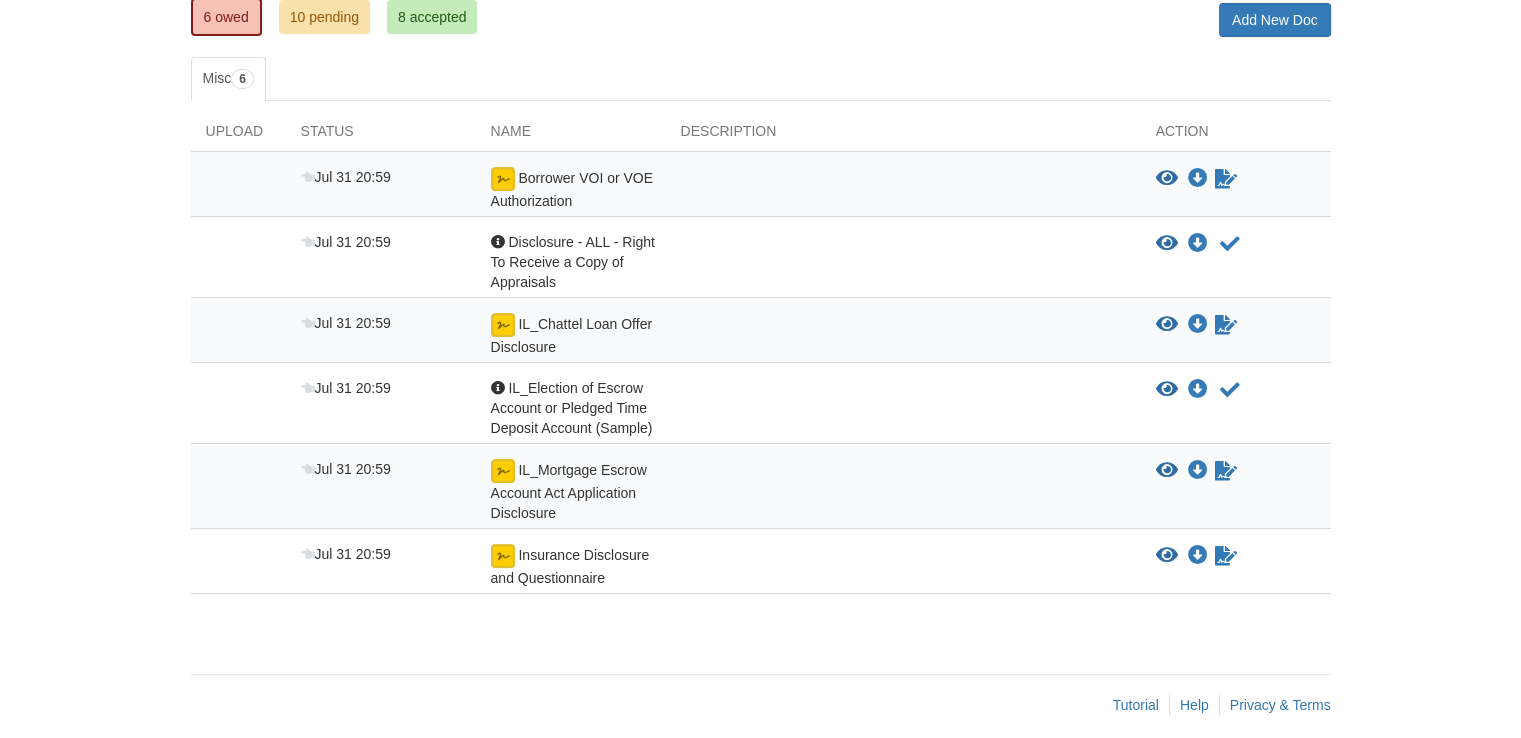 click on "Borrower VOI or VOE Authorization" at bounding box center (572, 189) 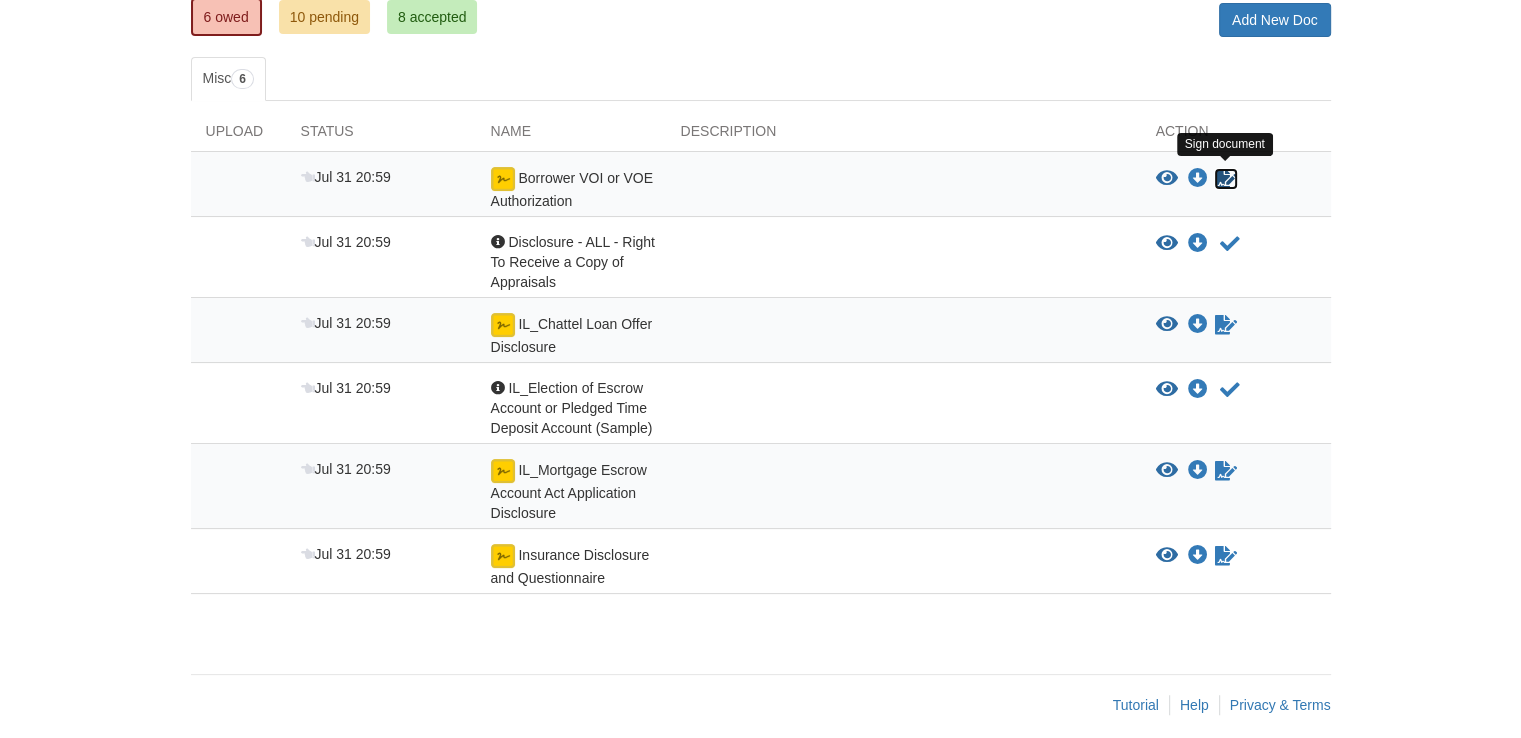 click at bounding box center [1226, 179] 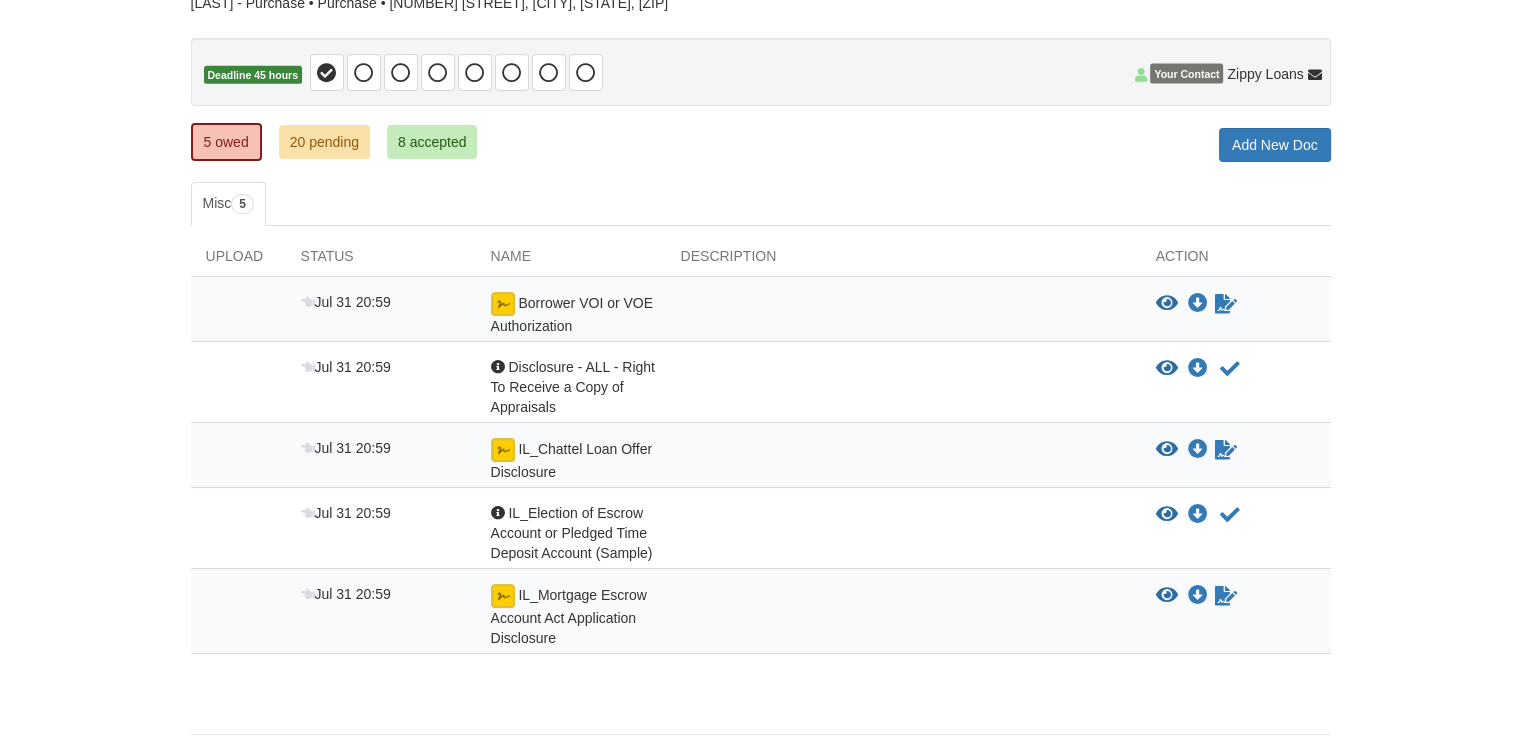 scroll, scrollTop: 200, scrollLeft: 0, axis: vertical 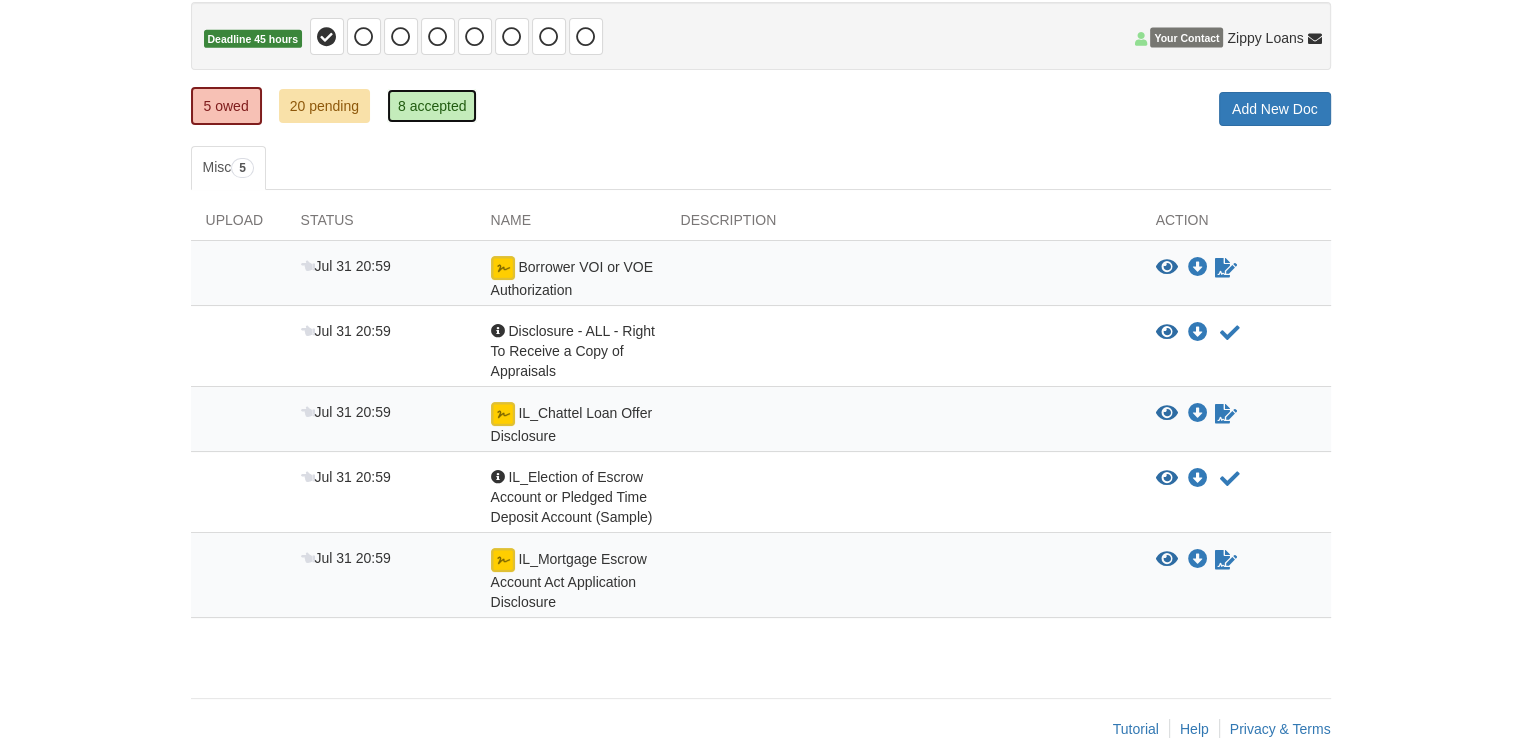 click on "8 accepted" at bounding box center [432, 106] 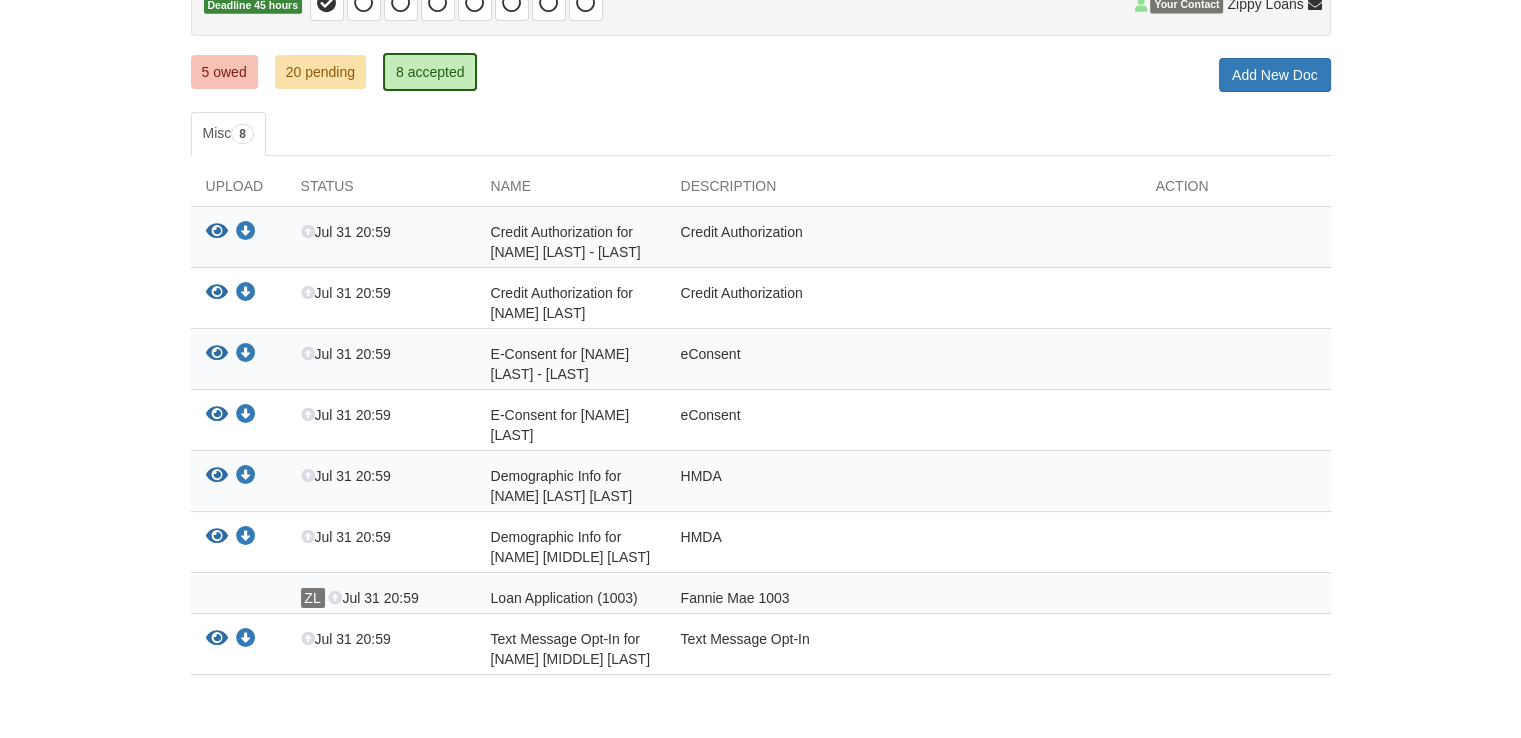 scroll, scrollTop: 200, scrollLeft: 0, axis: vertical 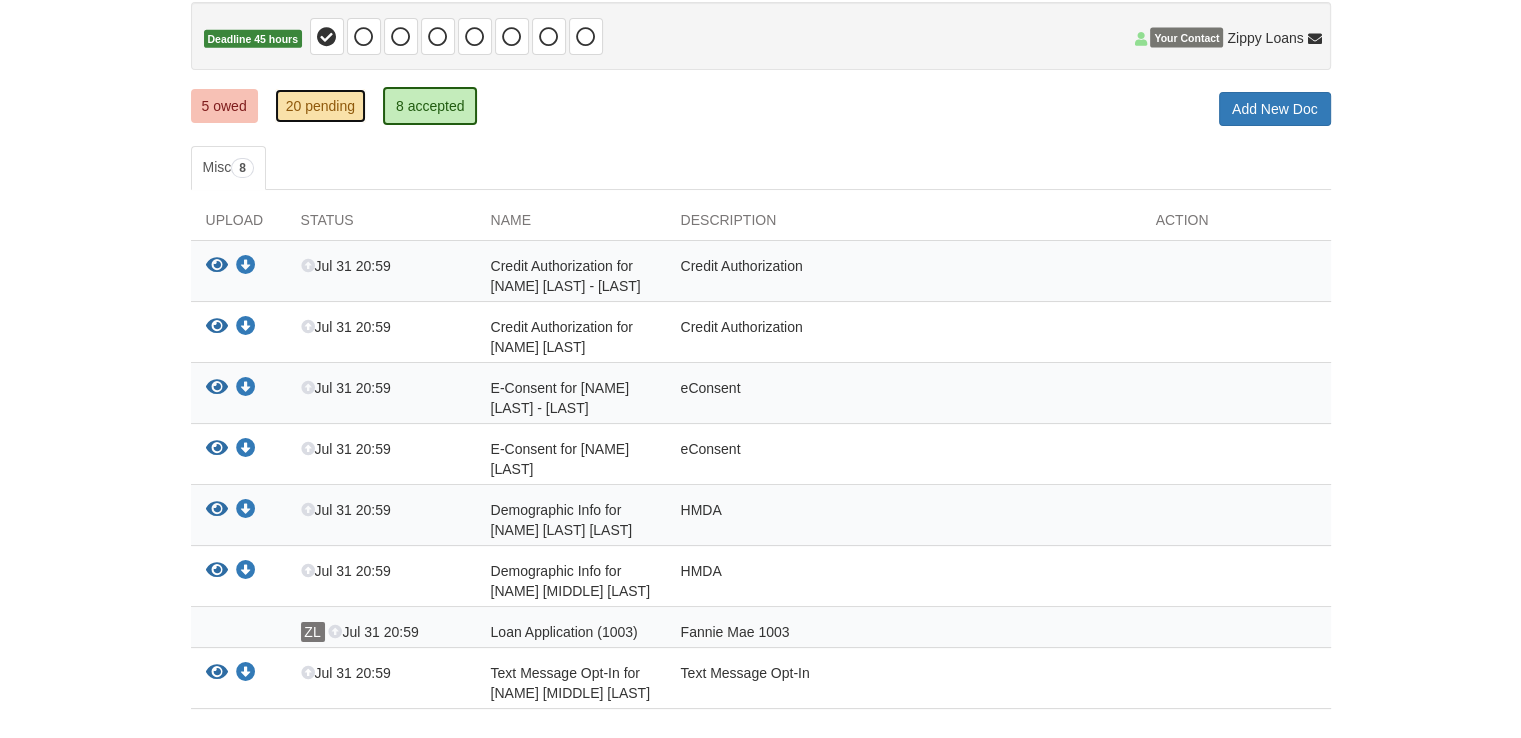 click on "20 pending" at bounding box center (320, 106) 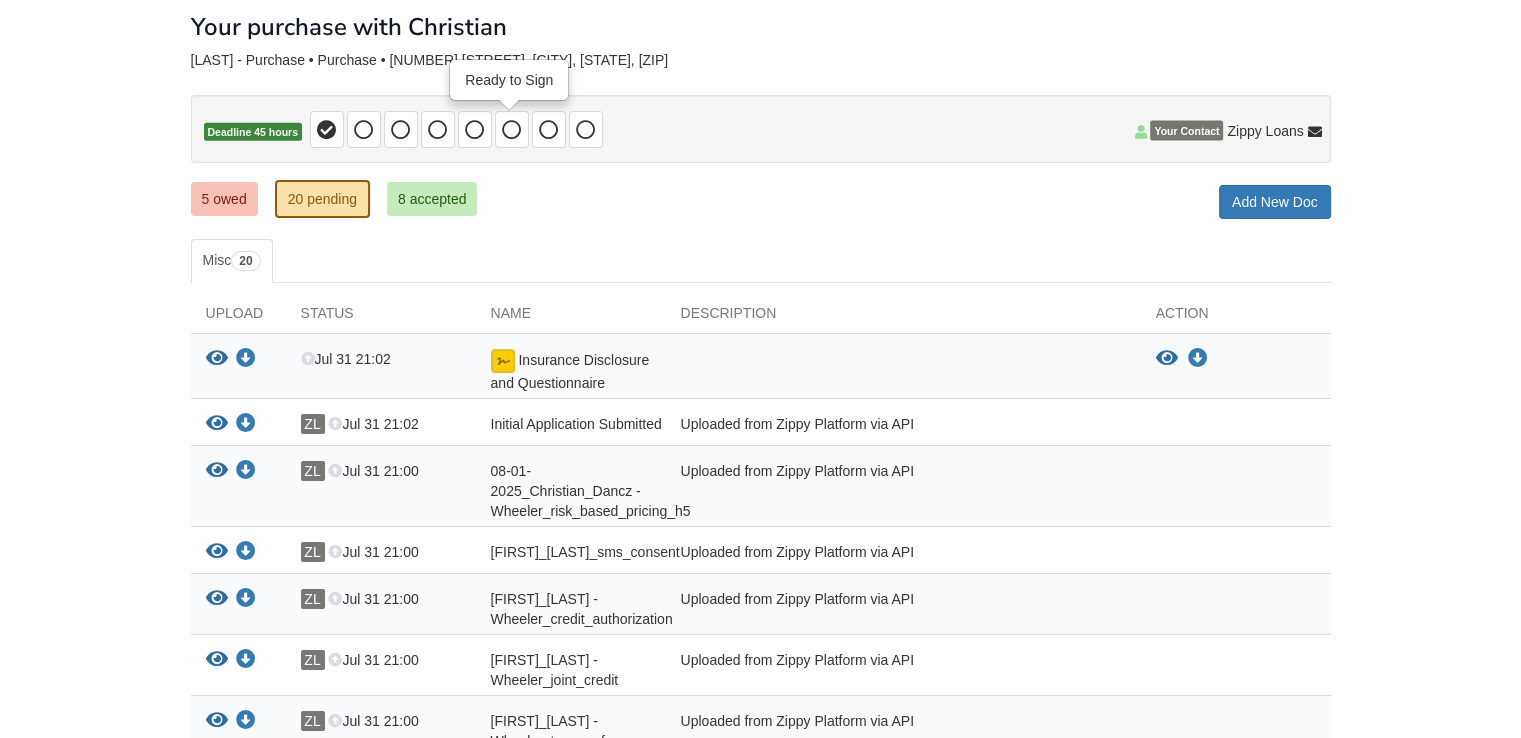 scroll, scrollTop: 0, scrollLeft: 0, axis: both 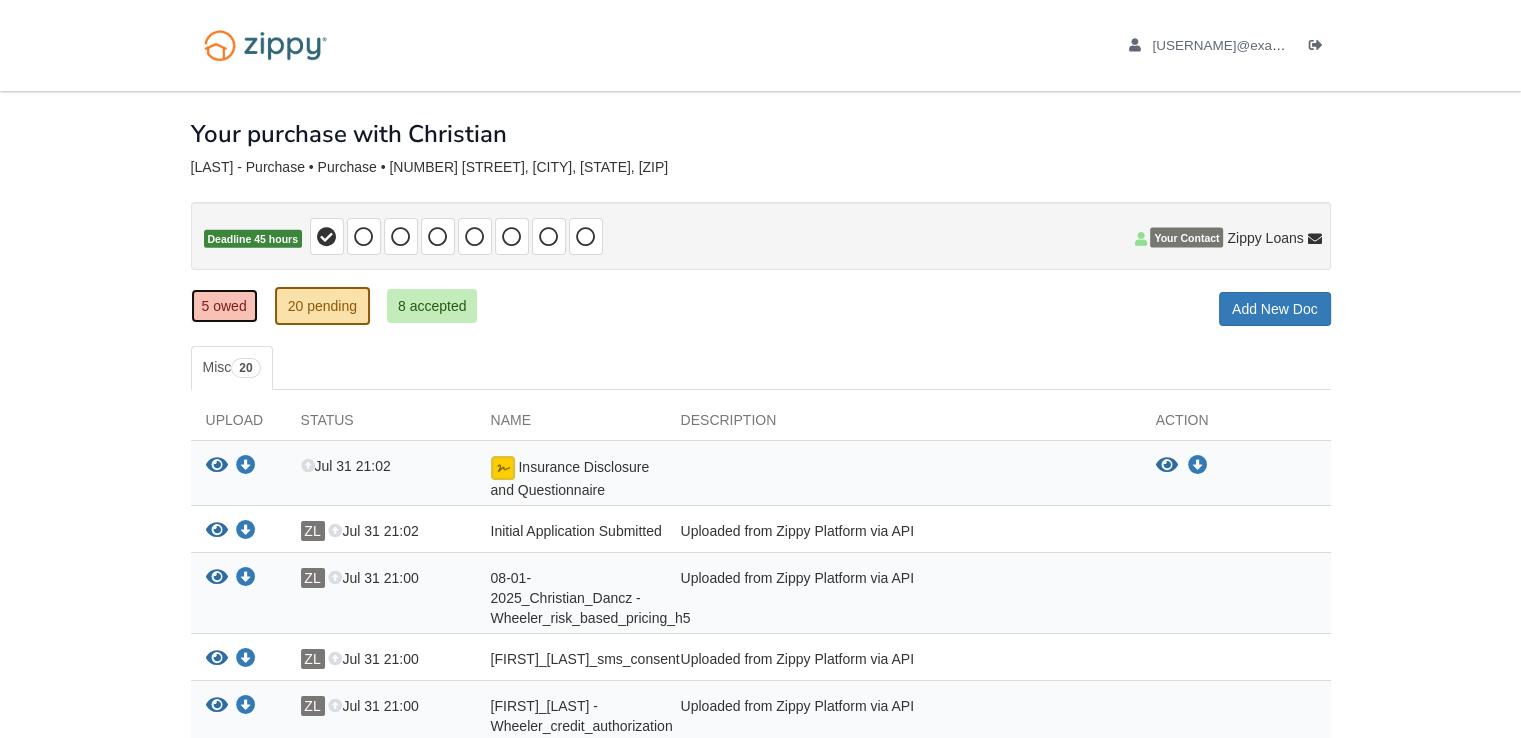 click on "5 owed" at bounding box center [224, 306] 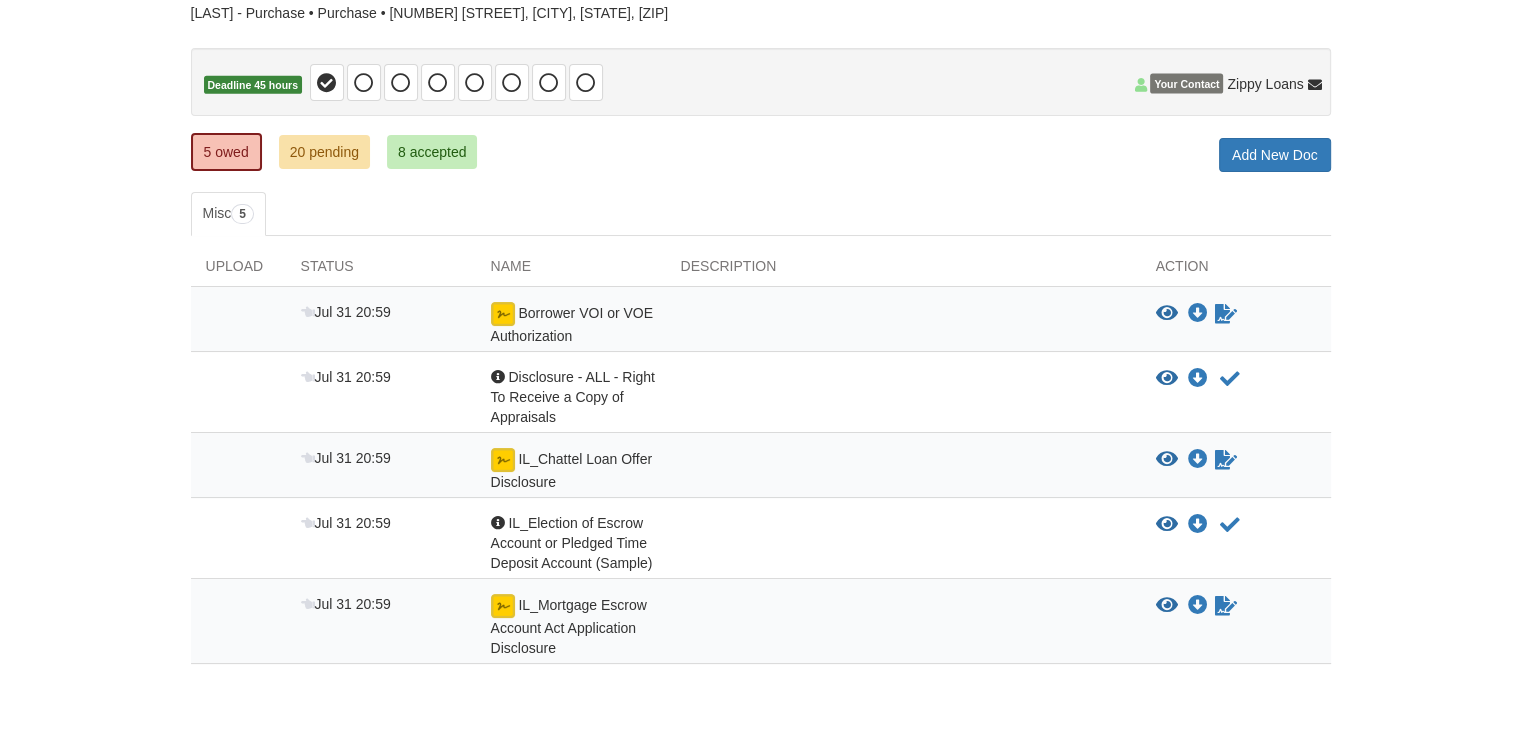 scroll, scrollTop: 200, scrollLeft: 0, axis: vertical 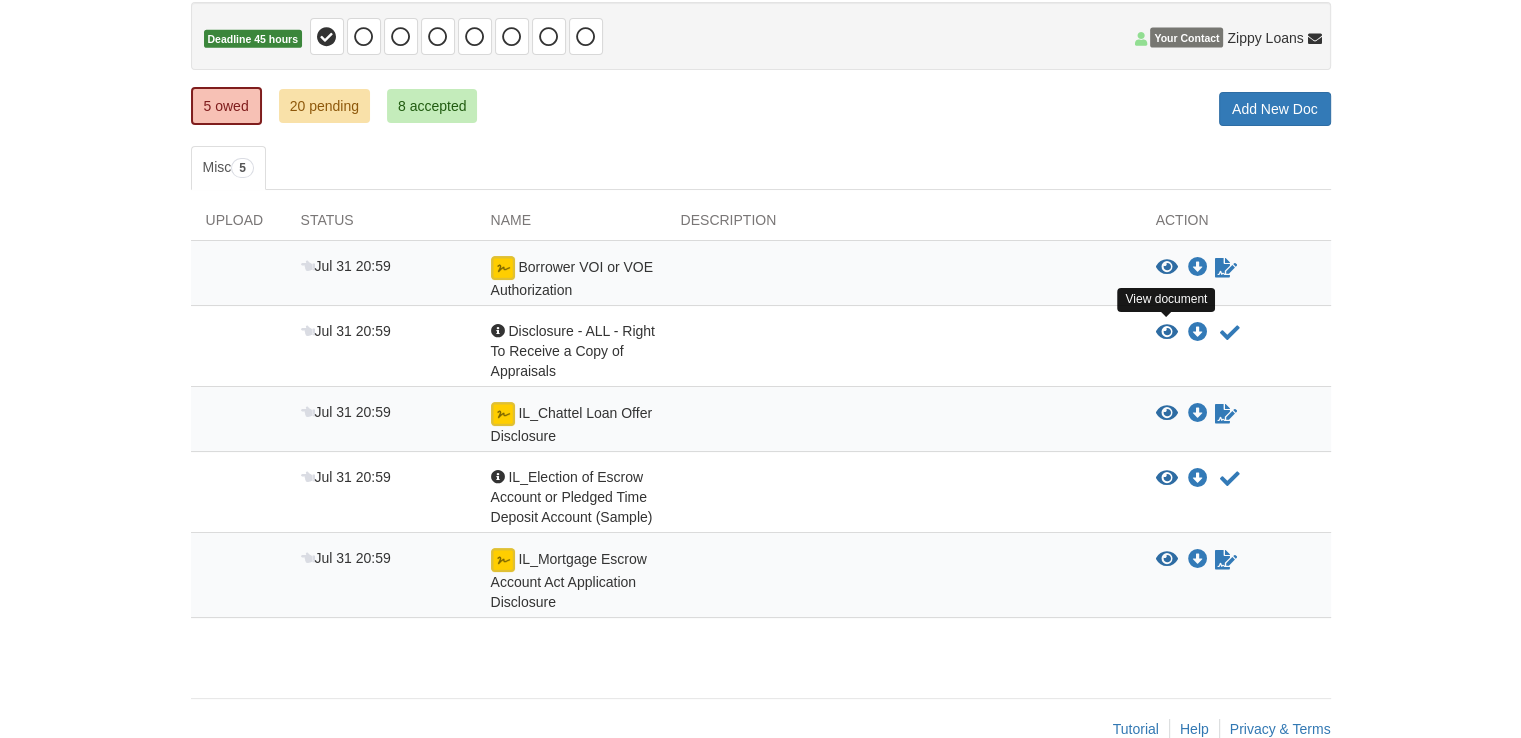 click at bounding box center [1167, 333] 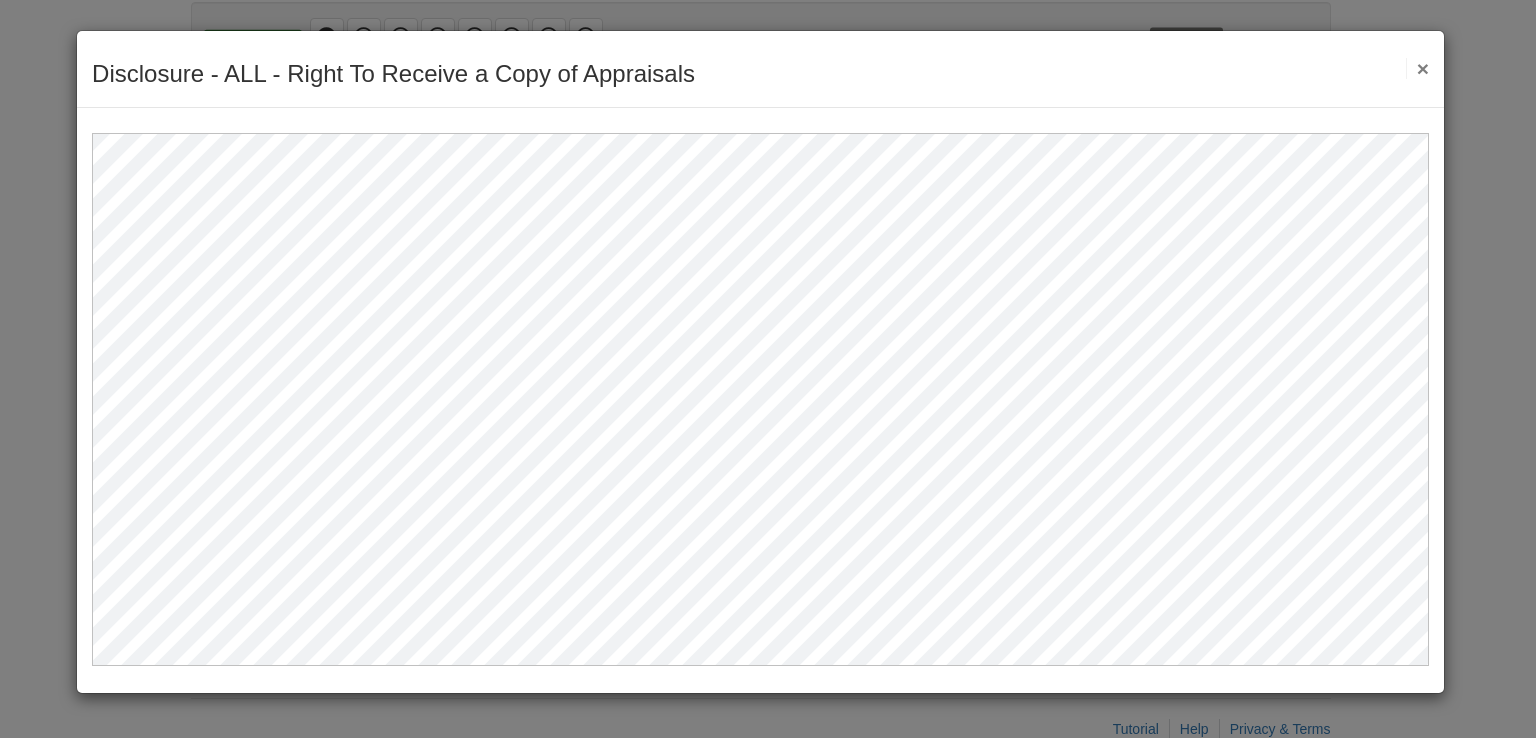 click on "Disclosure - ALL - Right To Receive a Copy of Appraisals
Save
Cancel
Previous Document
Next Document
×" at bounding box center (760, 69) 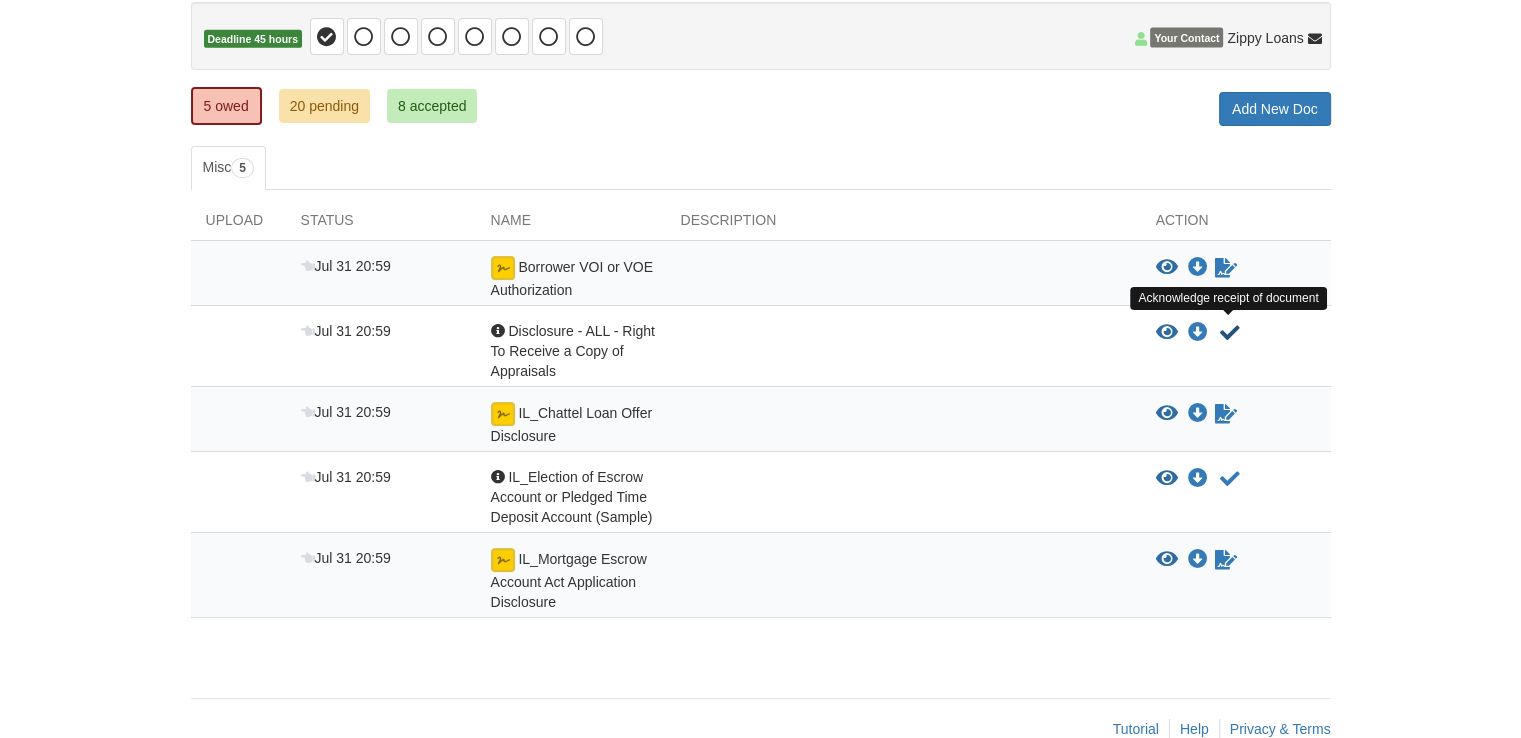 click at bounding box center [1230, 333] 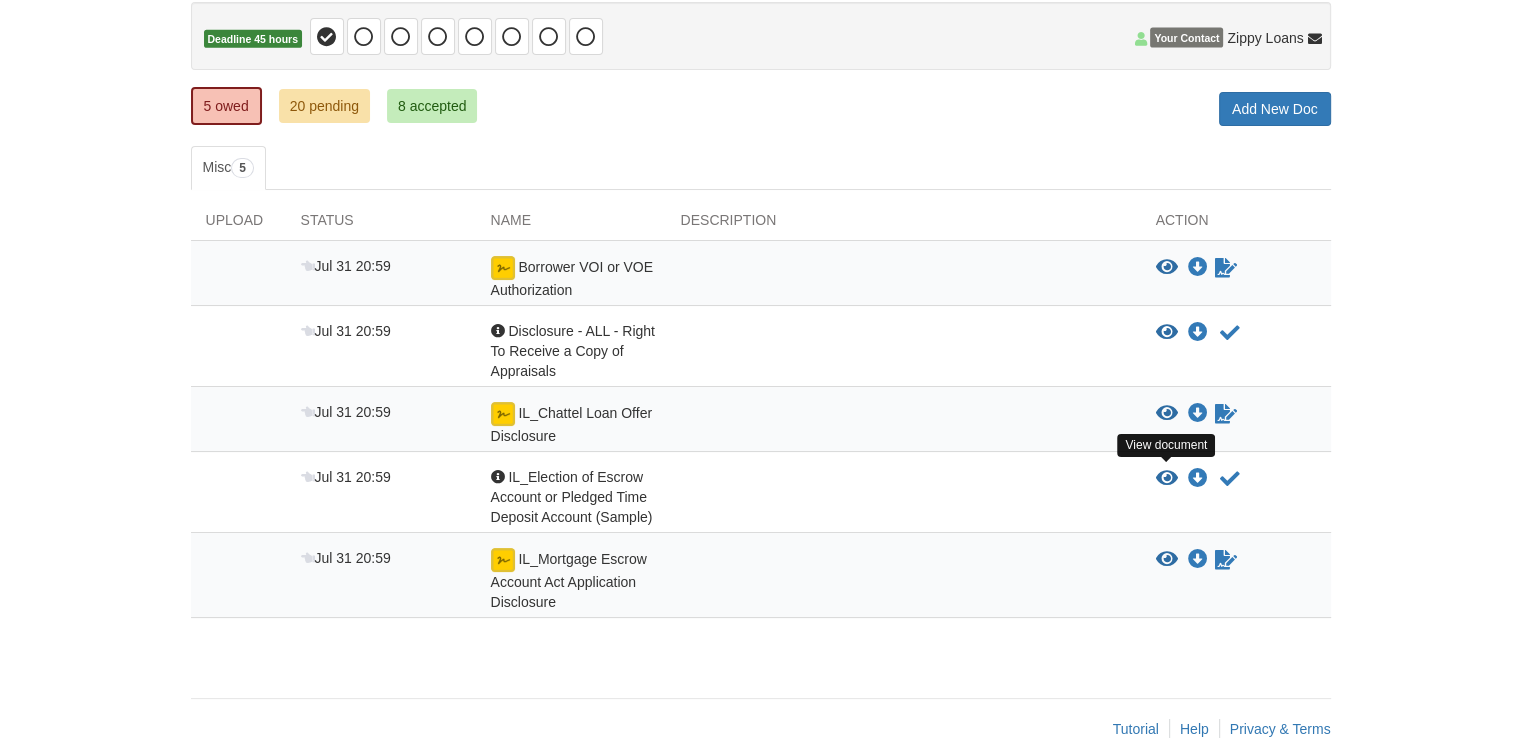 click at bounding box center (1167, 479) 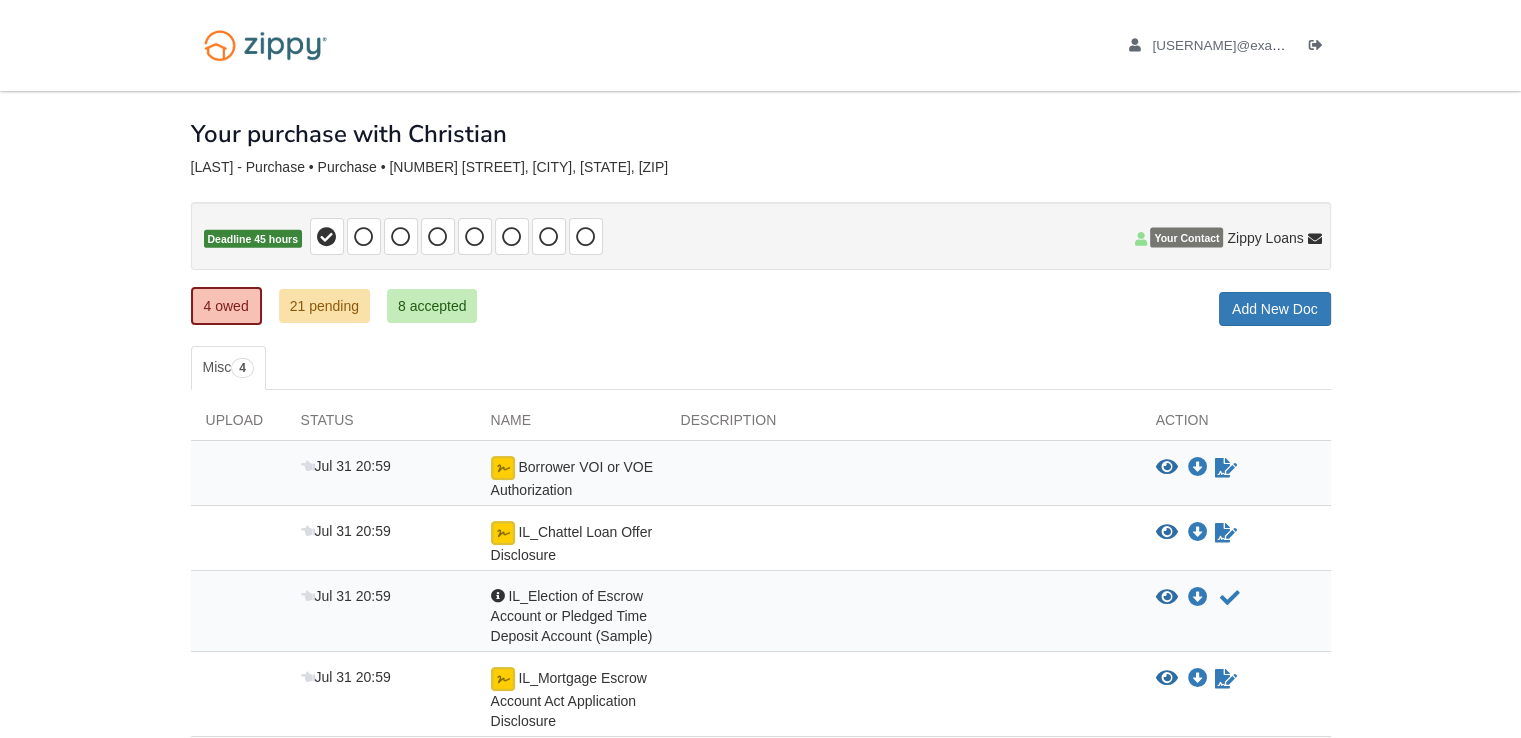 scroll, scrollTop: 156, scrollLeft: 0, axis: vertical 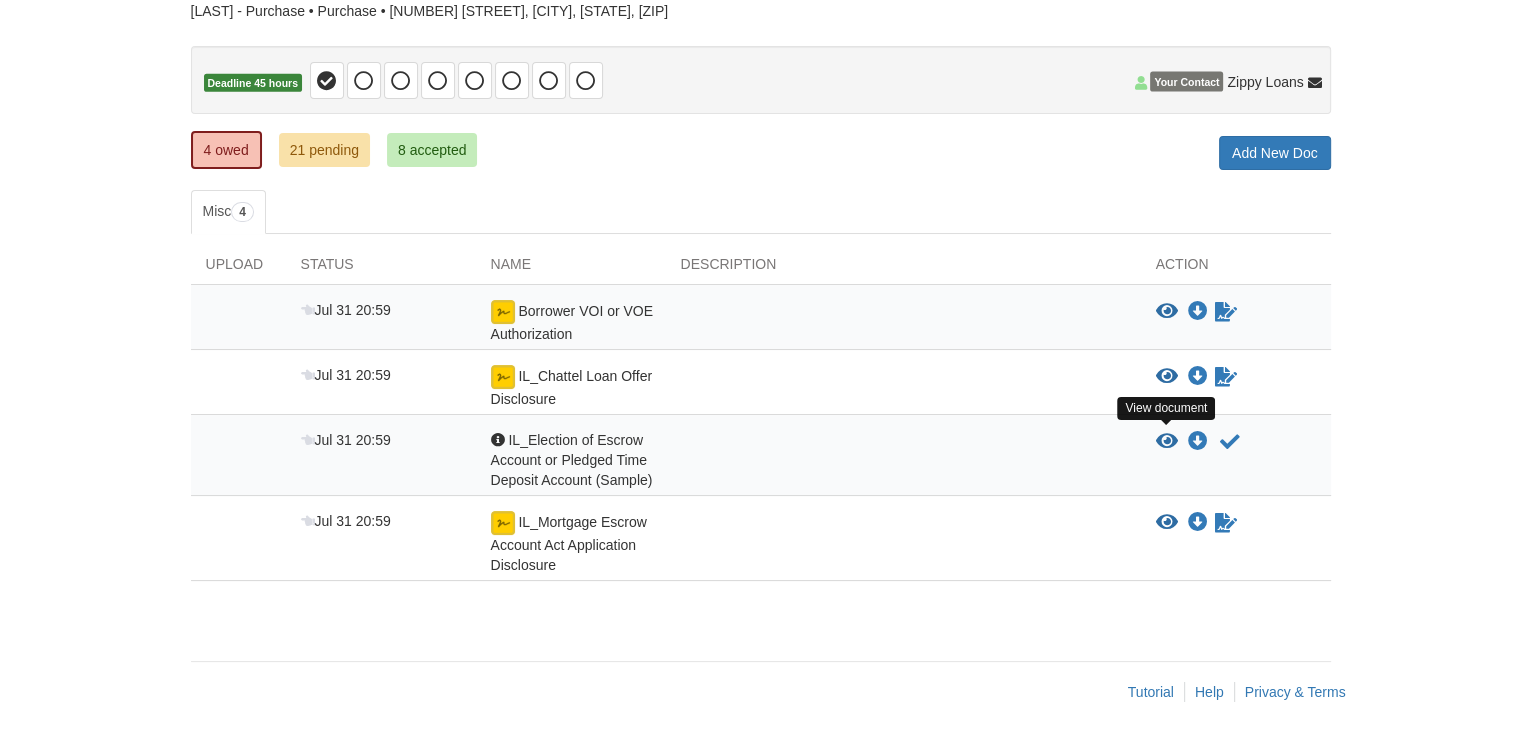 click at bounding box center [1167, 442] 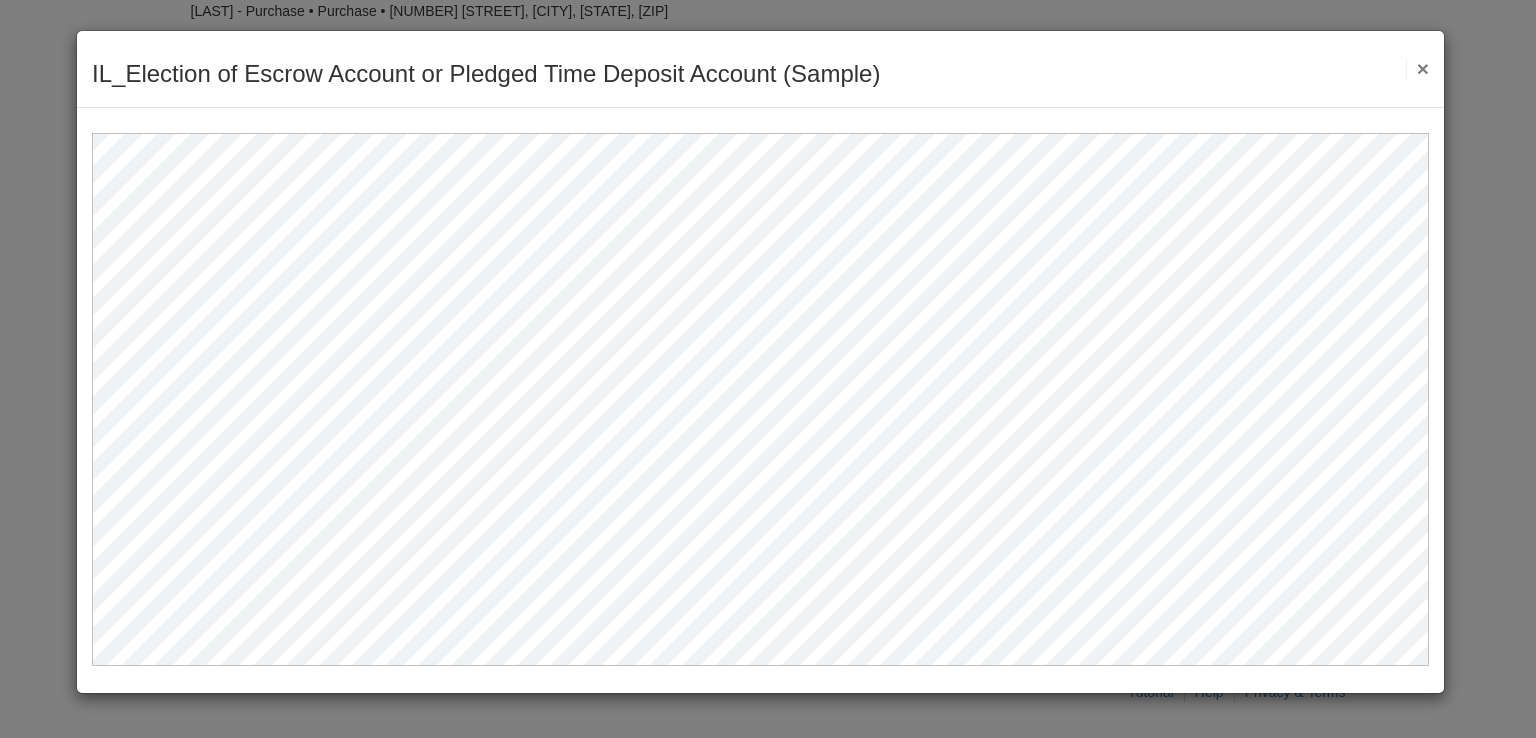 click on "IL_Election of Escrow Account or Pledged Time Deposit Account (Sample)
Save
Cancel
Previous Document
Next Document
×" at bounding box center [760, 69] 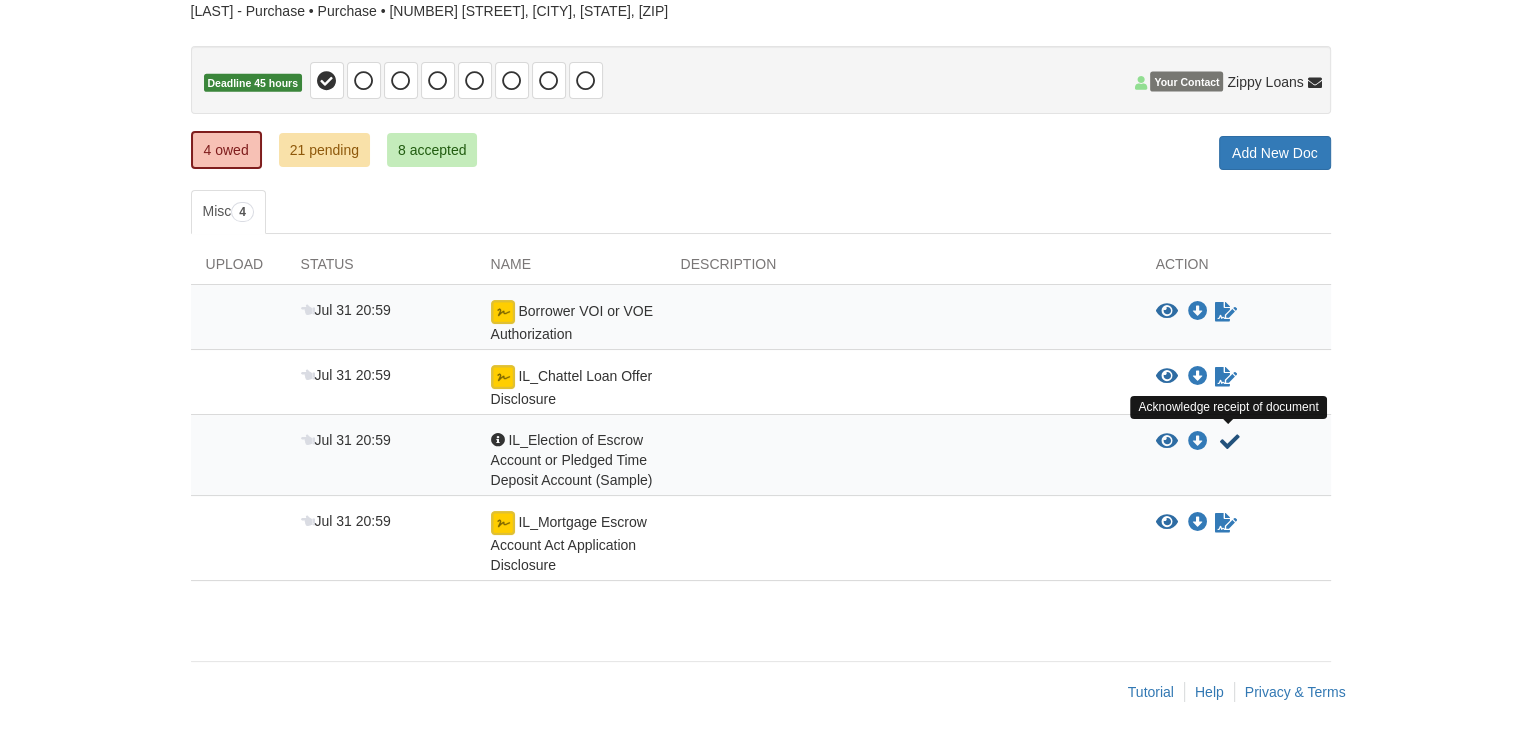 click at bounding box center [1230, 442] 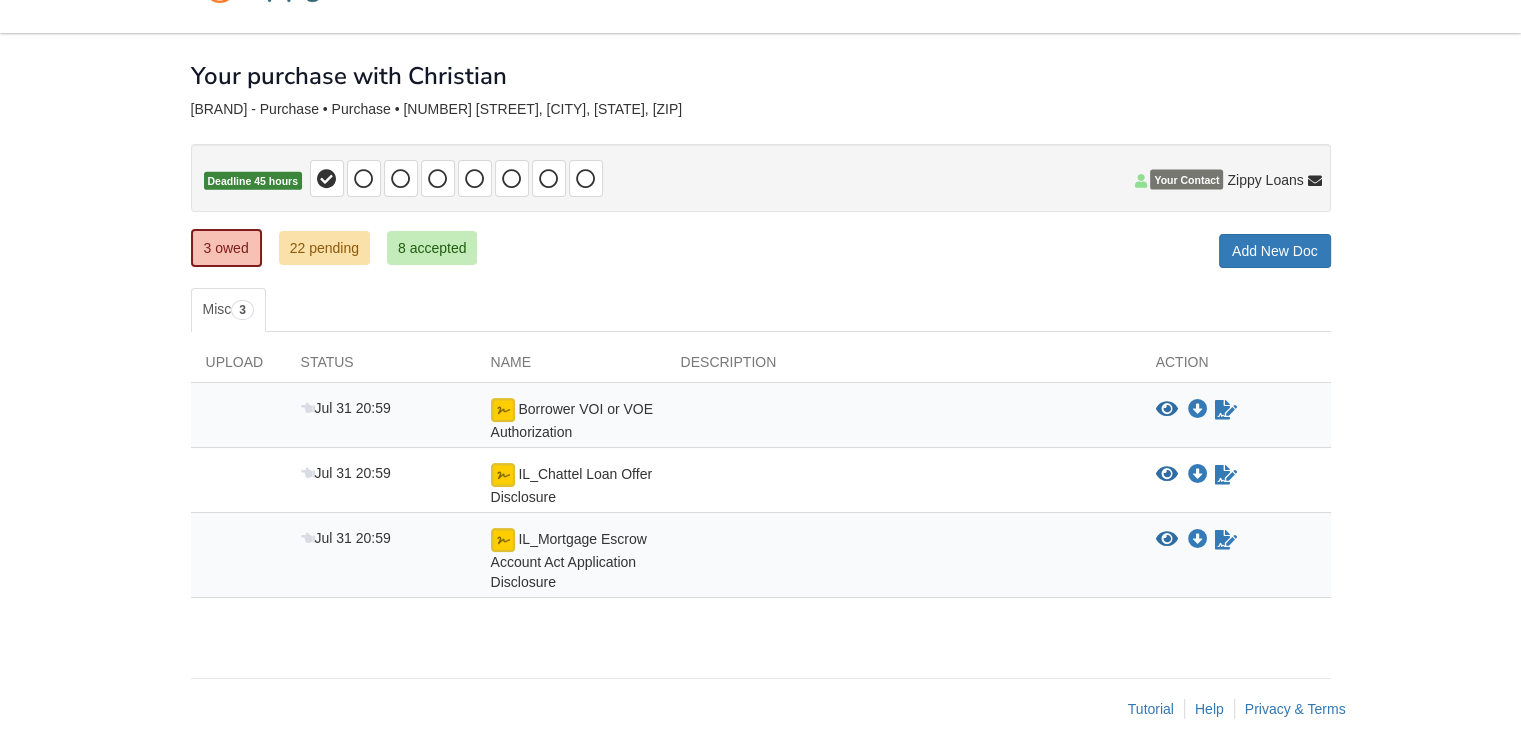 scroll, scrollTop: 76, scrollLeft: 0, axis: vertical 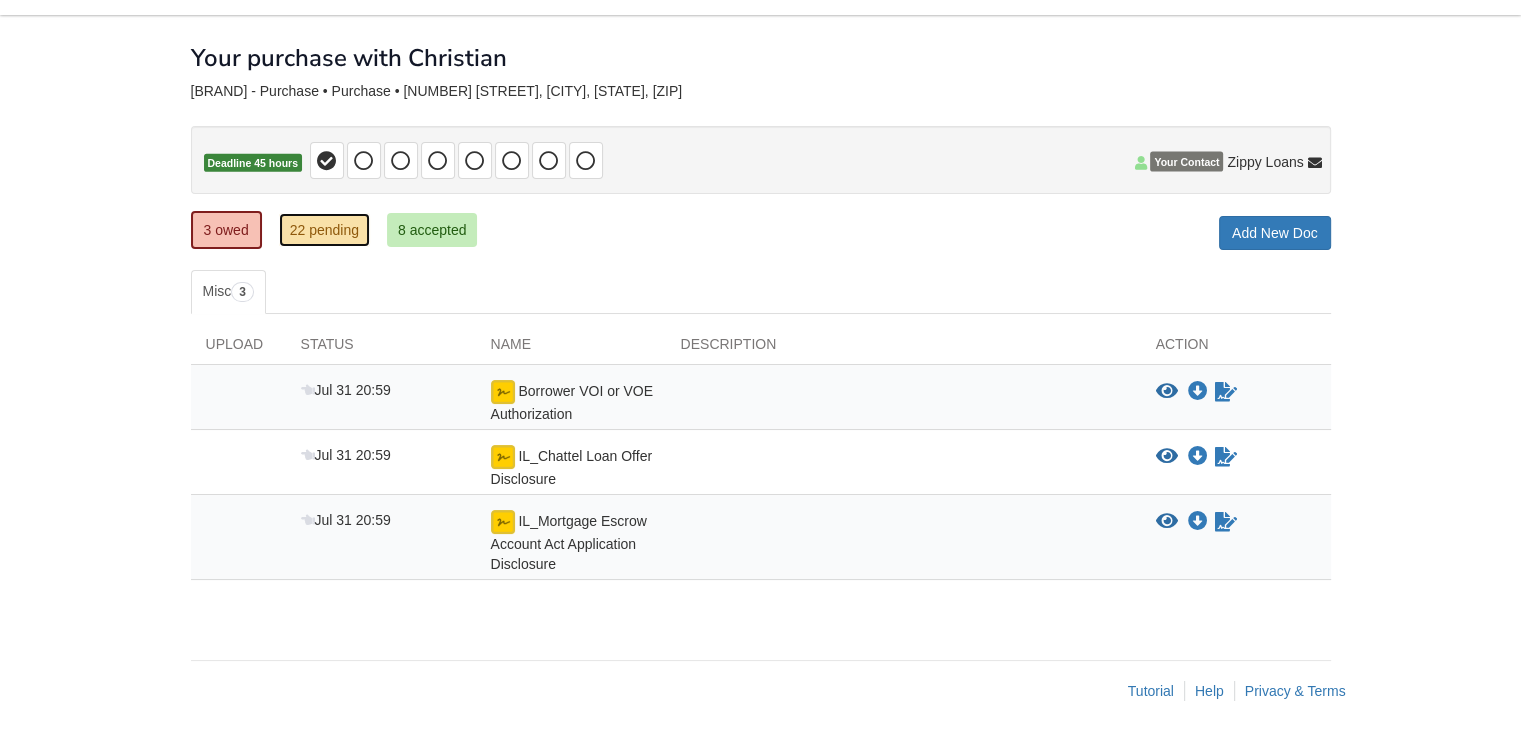 click on "22 pending" at bounding box center (324, 230) 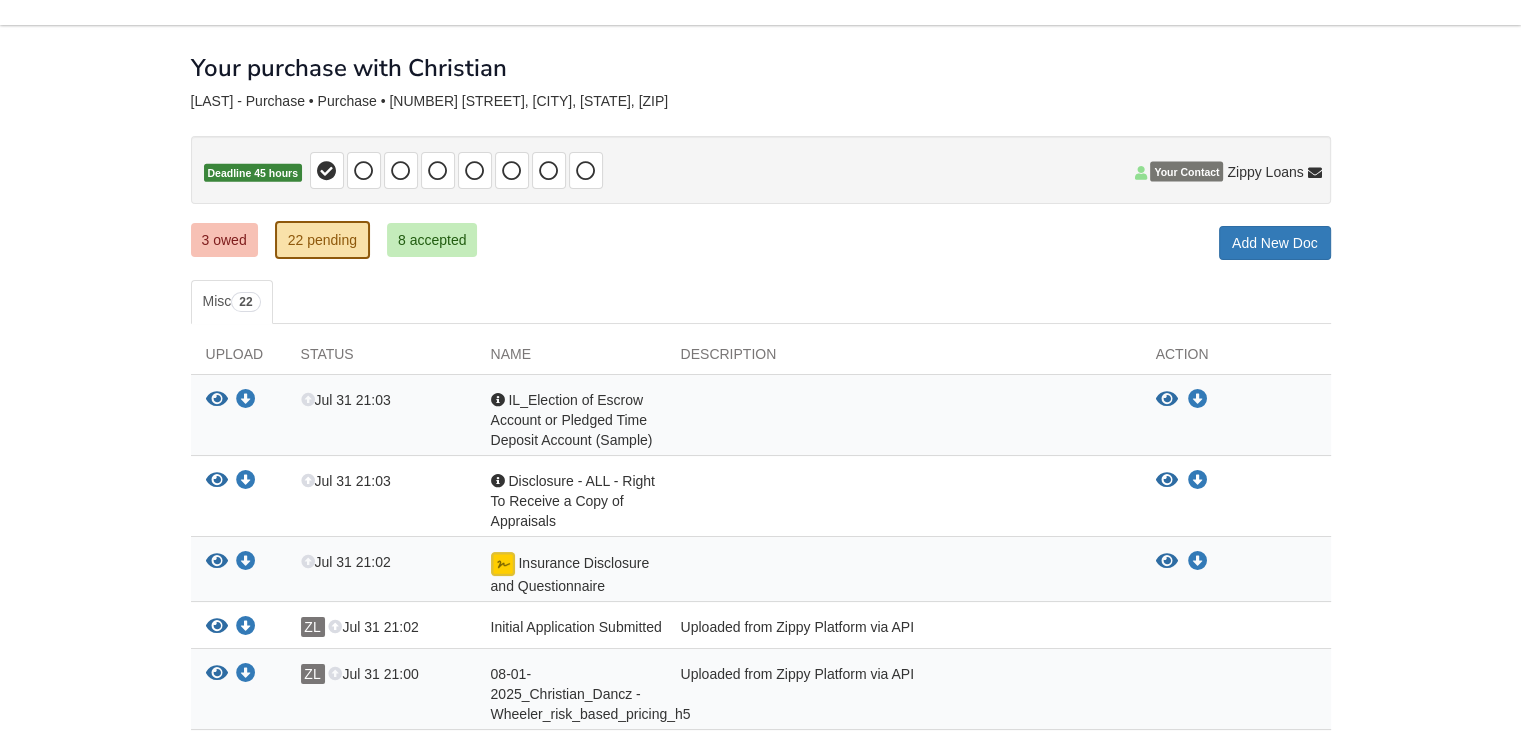 scroll, scrollTop: 0, scrollLeft: 0, axis: both 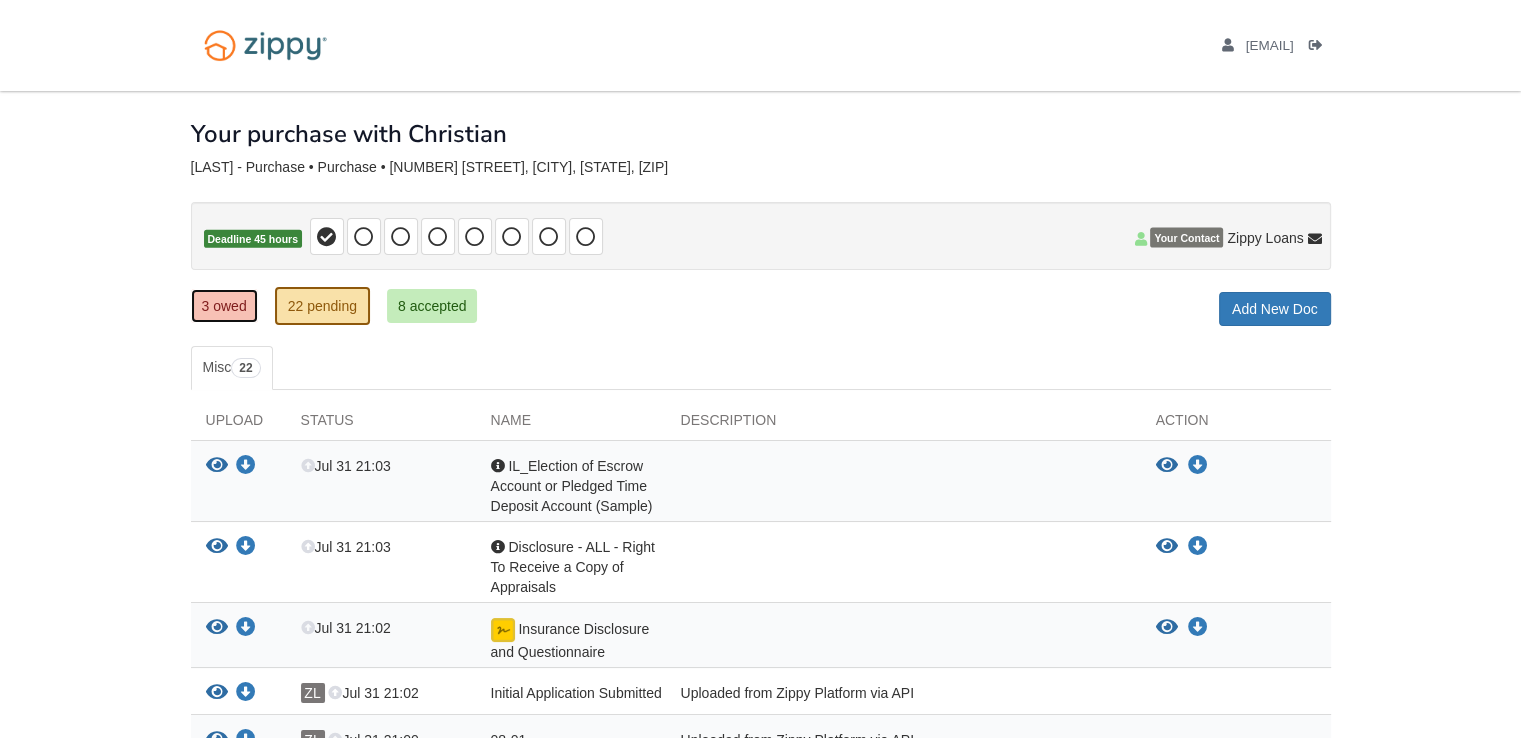 click on "3 owed" at bounding box center [224, 306] 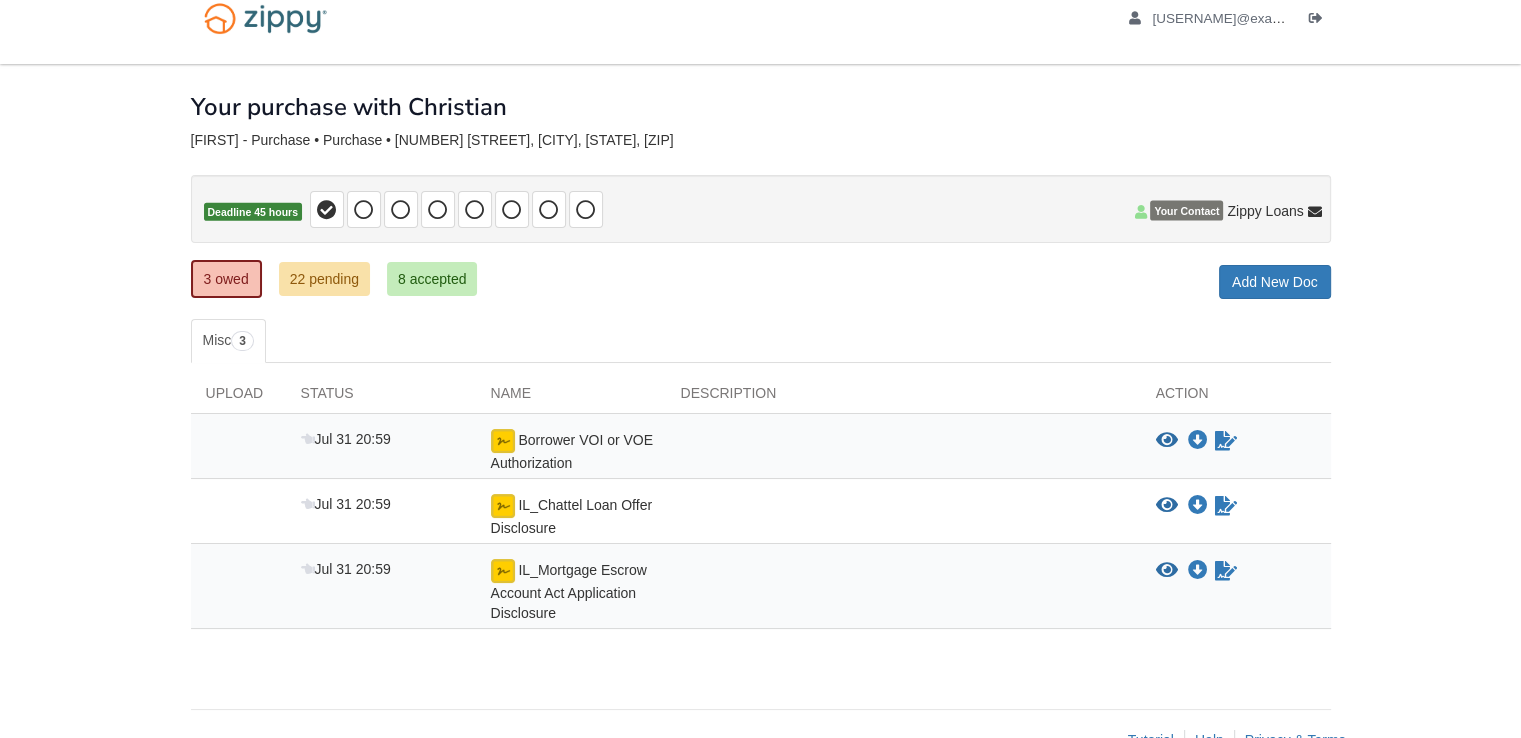 scroll, scrollTop: 0, scrollLeft: 0, axis: both 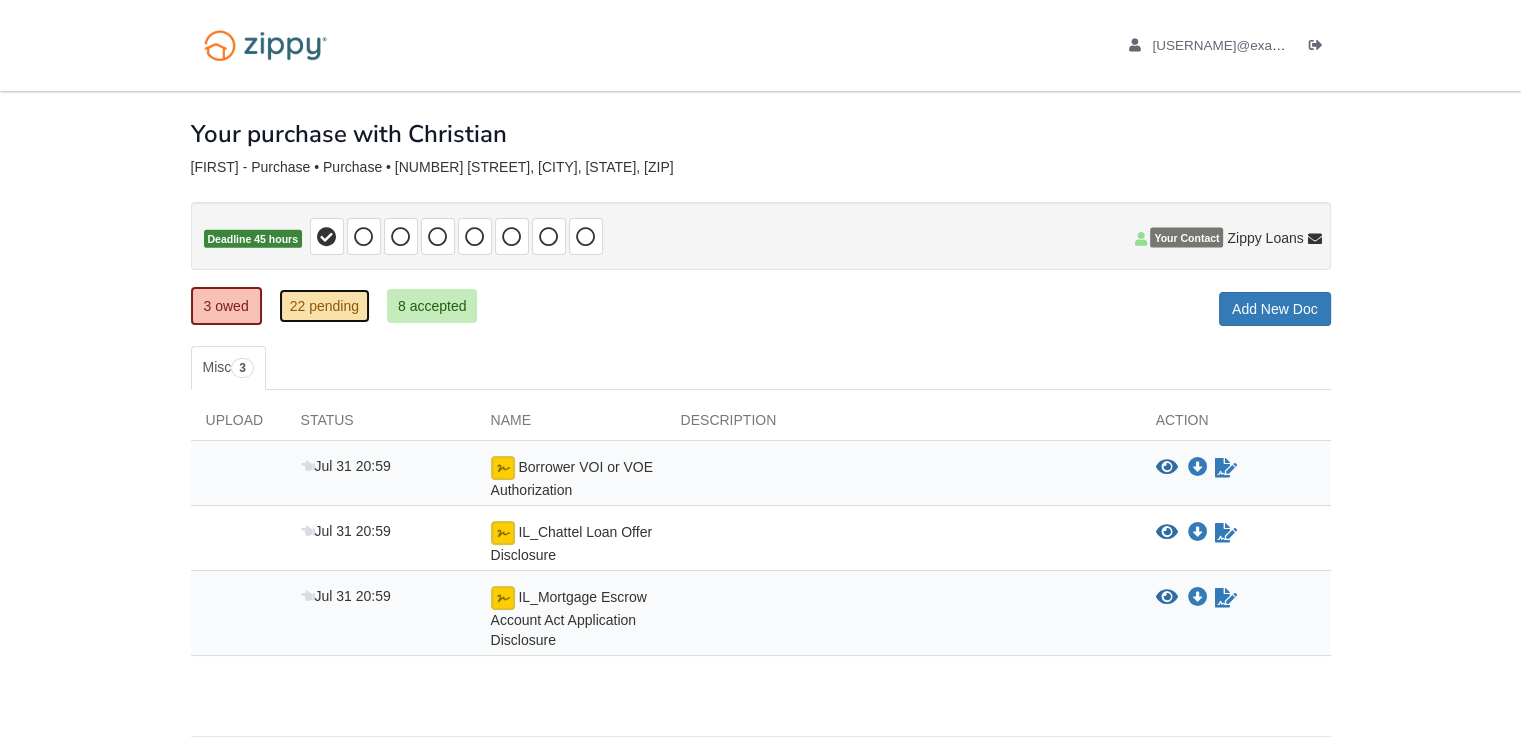 click on "22 pending" at bounding box center (324, 306) 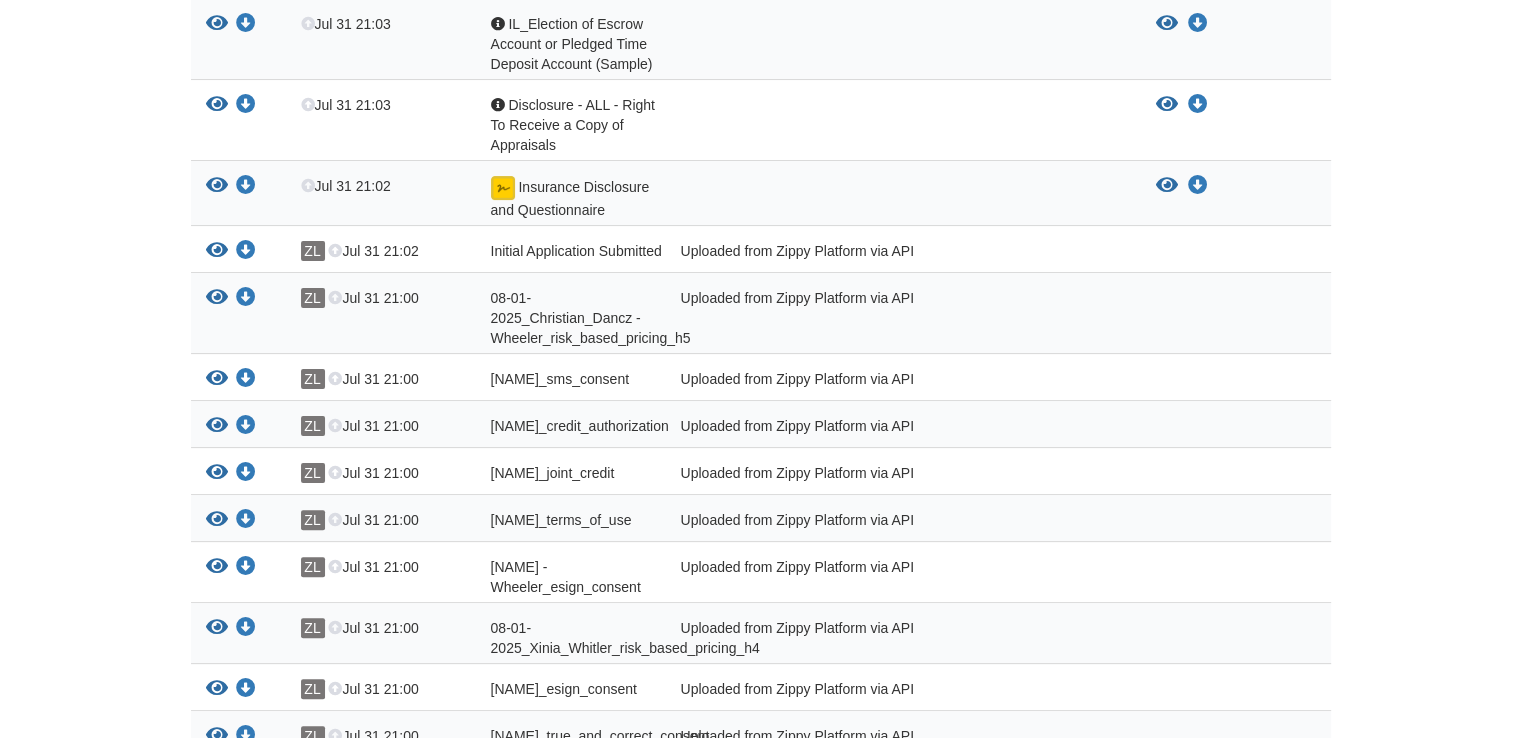 scroll, scrollTop: 0, scrollLeft: 0, axis: both 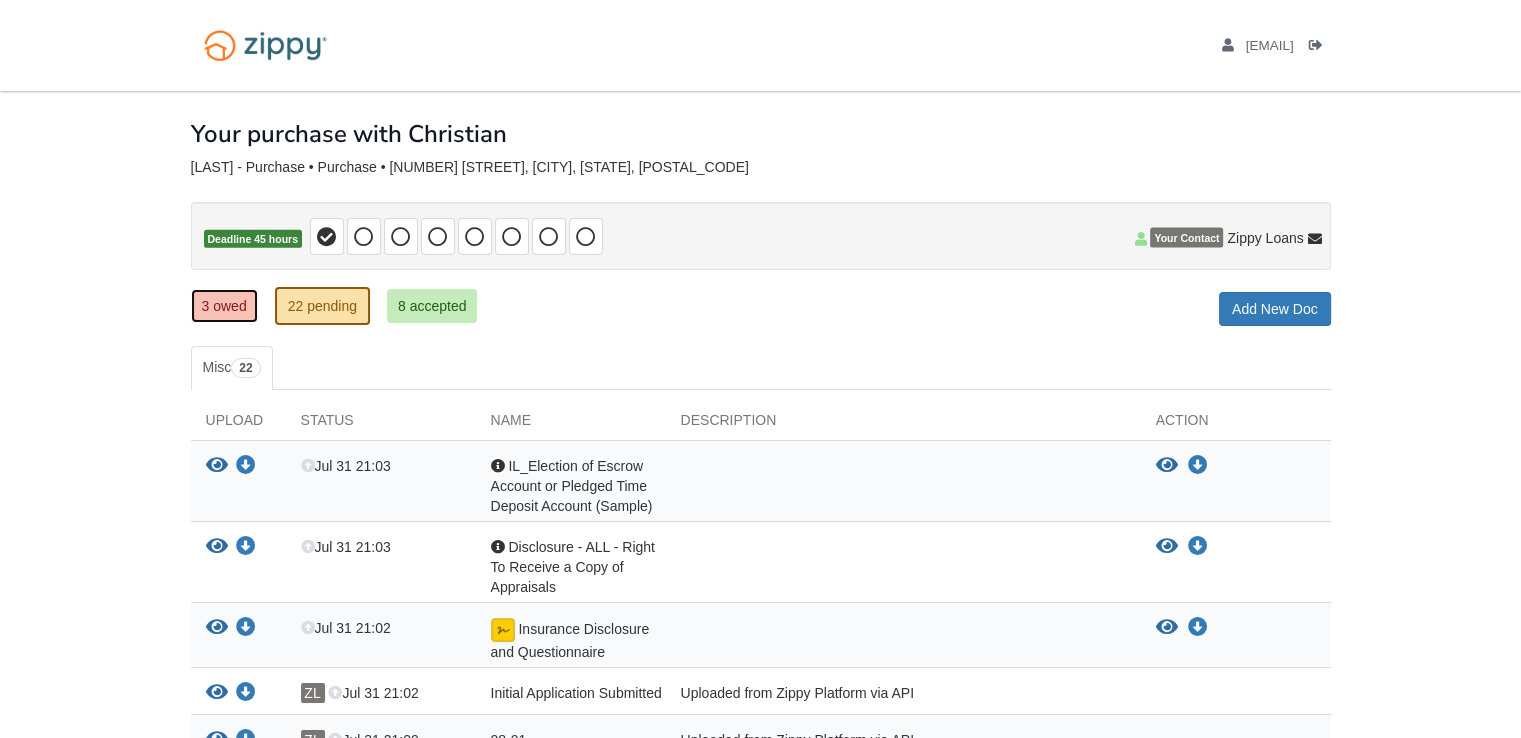 click on "3 owed" at bounding box center (224, 306) 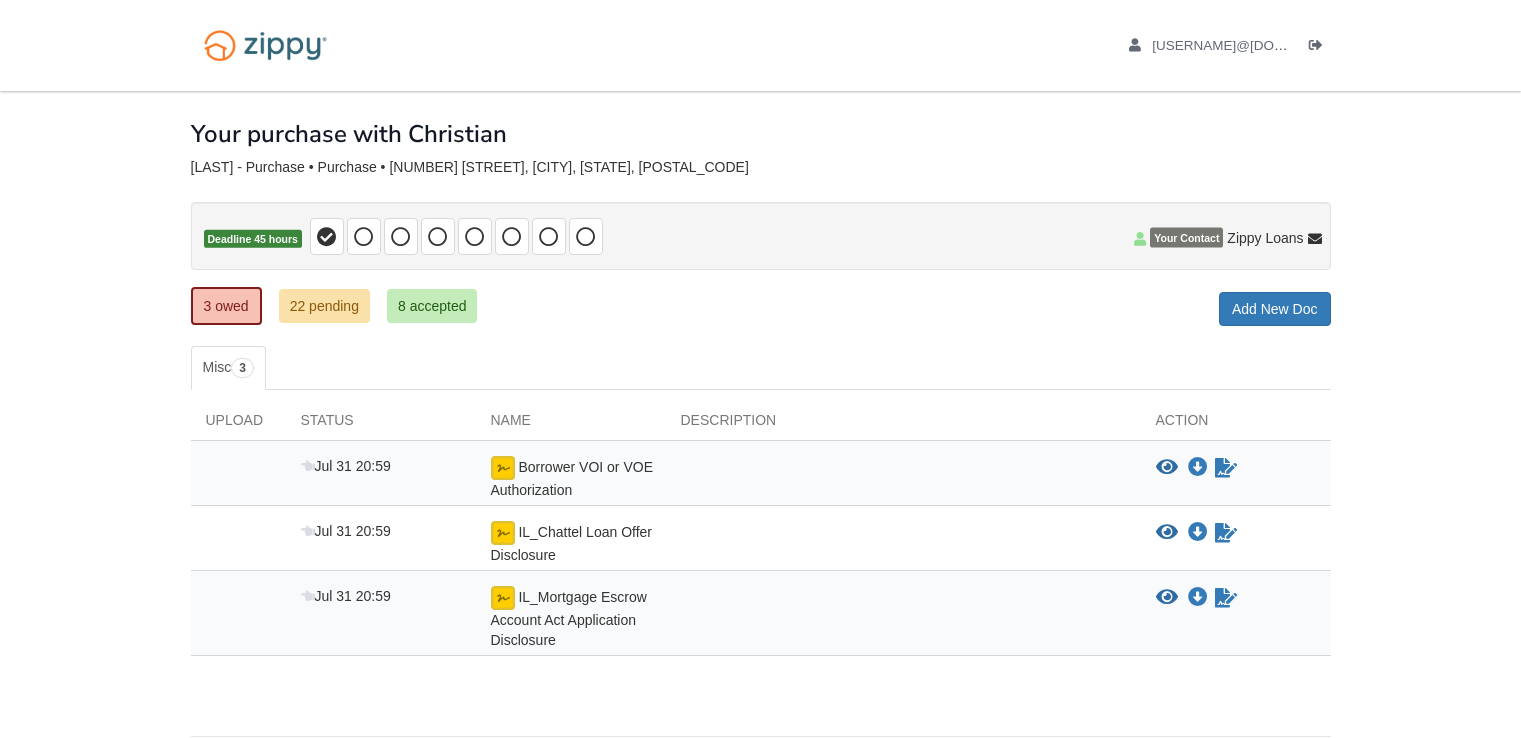 scroll, scrollTop: 0, scrollLeft: 0, axis: both 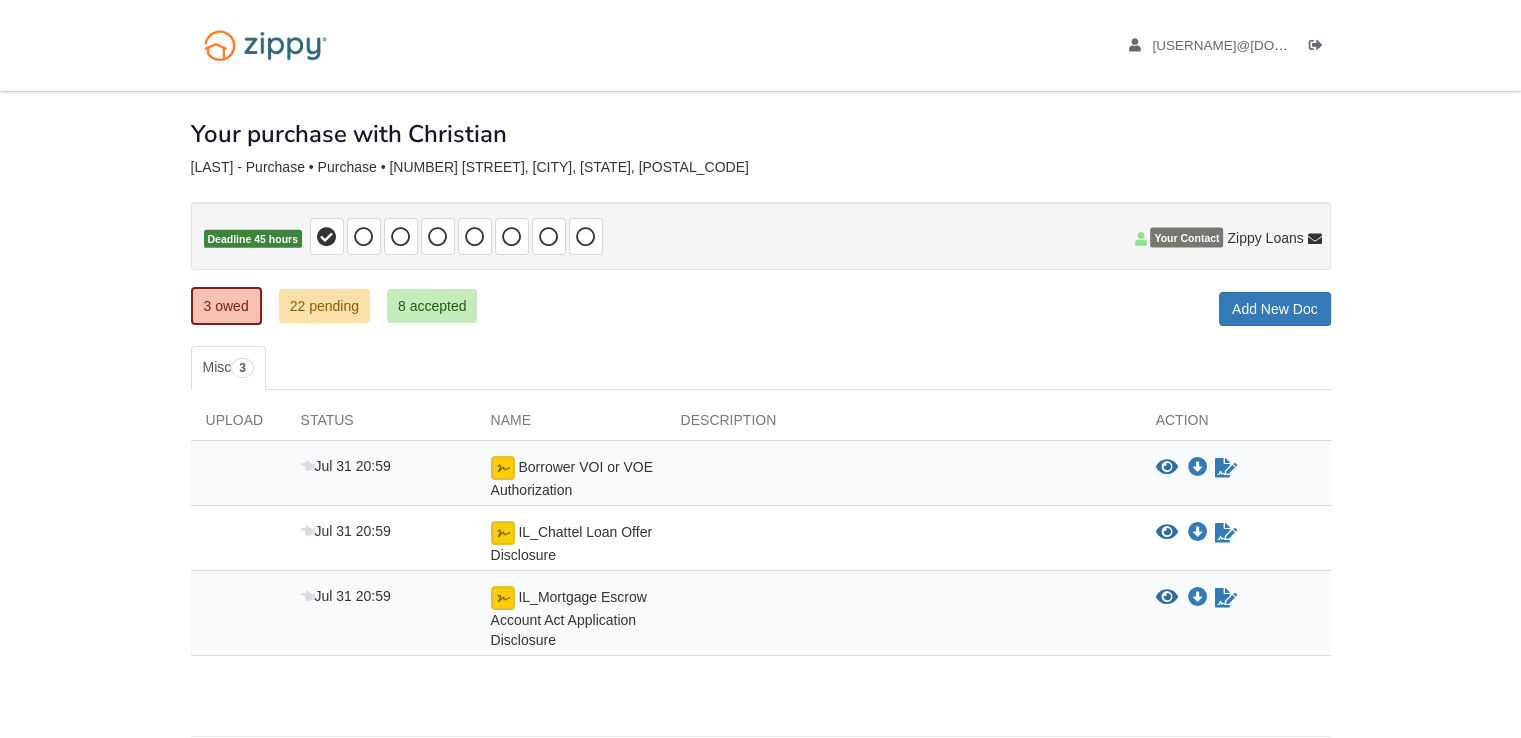 click on "[USERNAME]@[DOMAIN] Logout" at bounding box center (760, 408) 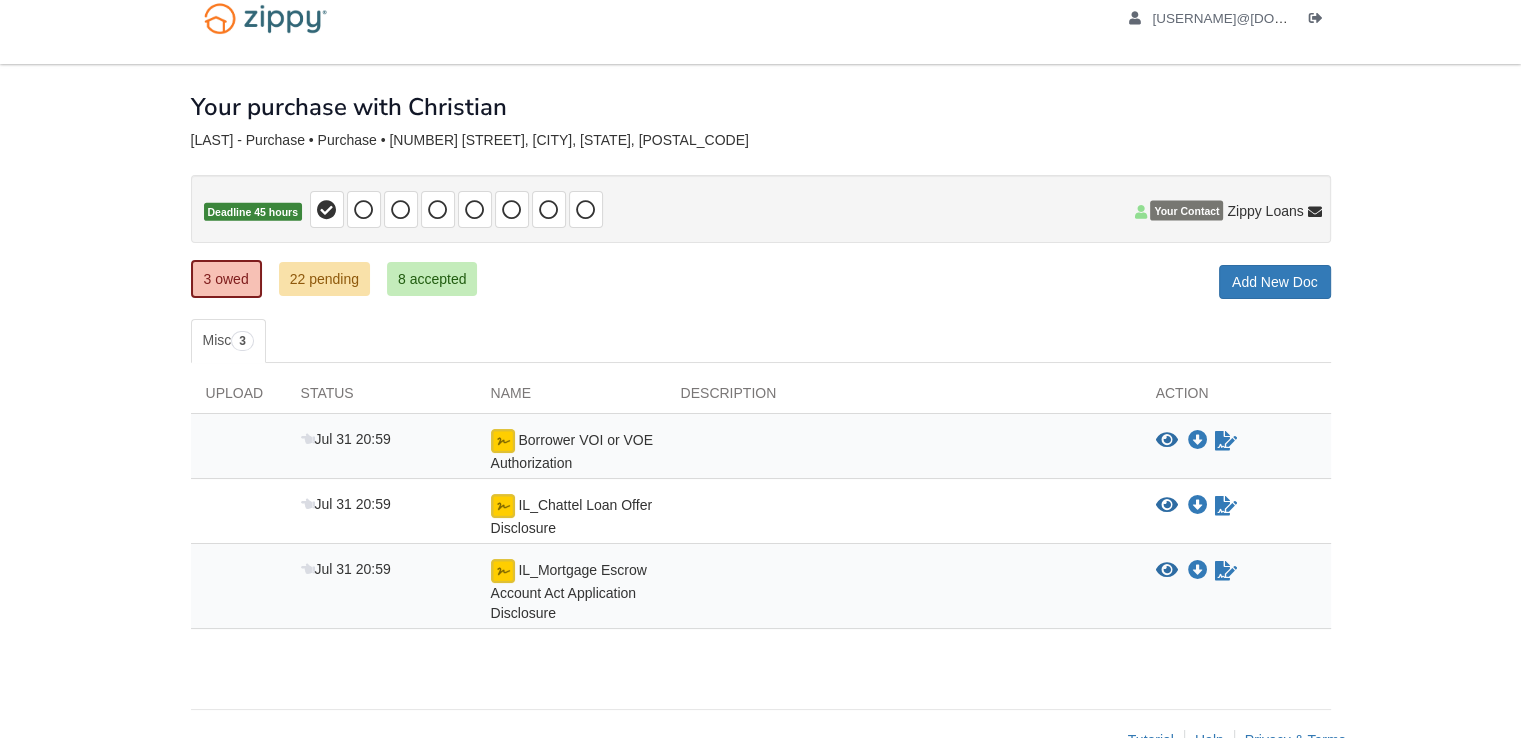 scroll, scrollTop: 0, scrollLeft: 0, axis: both 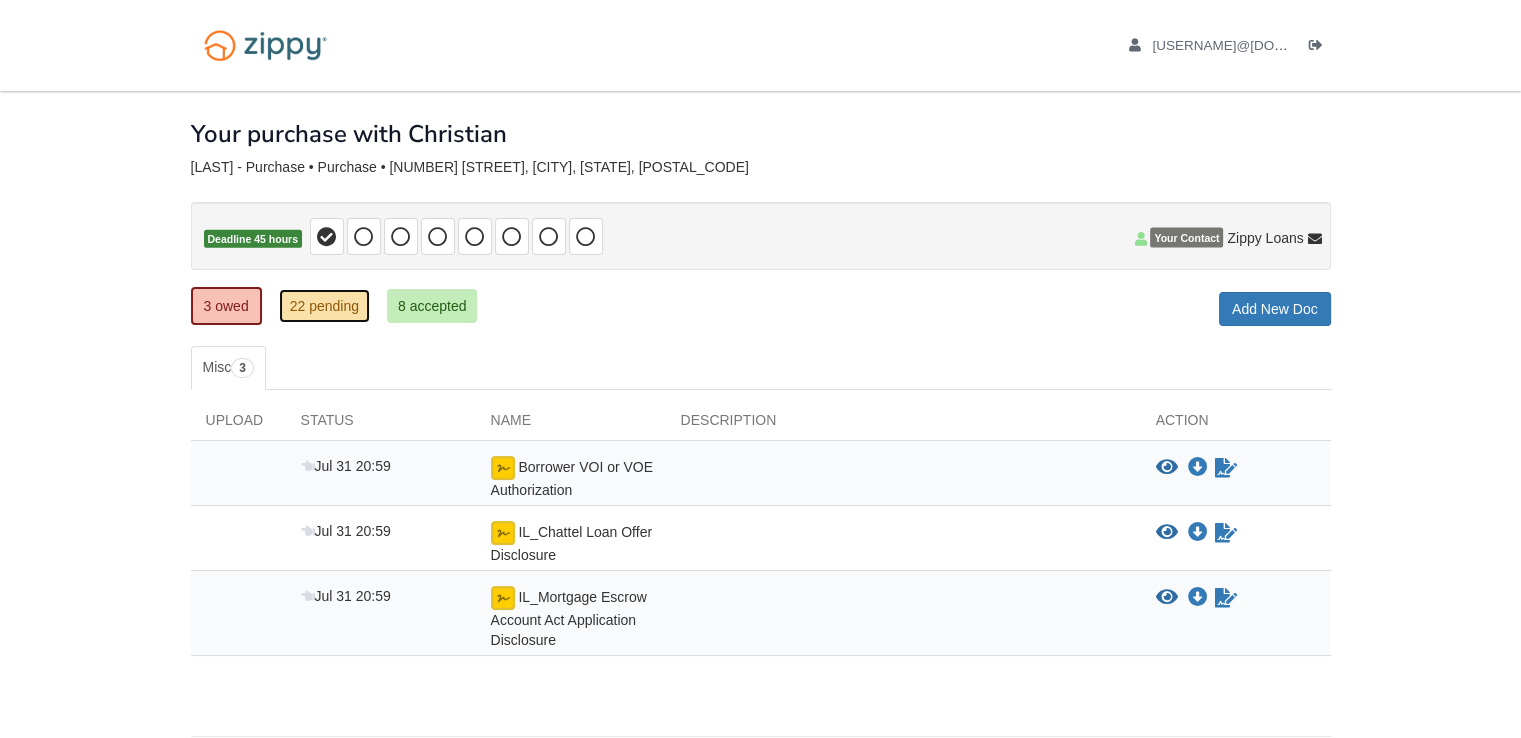 click on "22 pending" at bounding box center (324, 306) 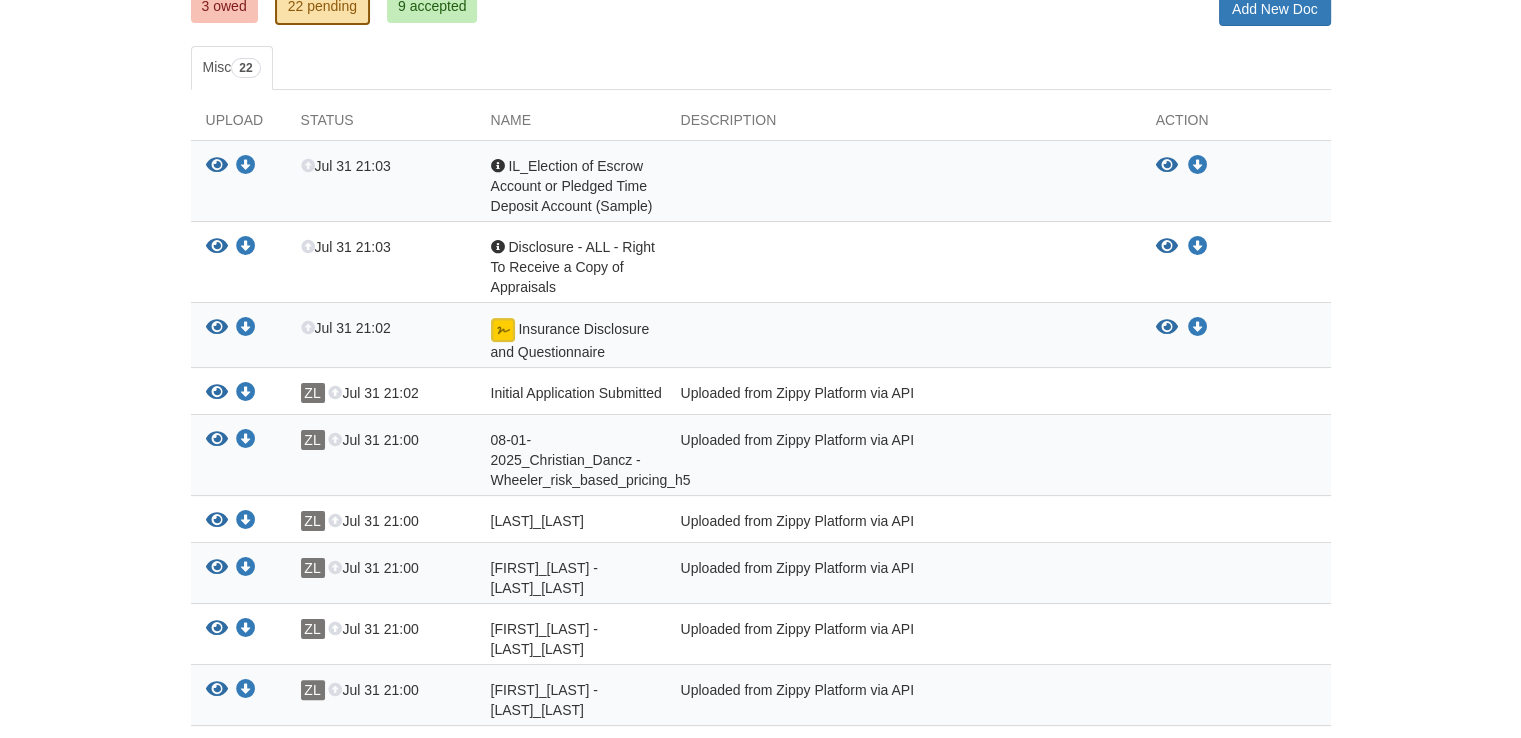 scroll, scrollTop: 400, scrollLeft: 0, axis: vertical 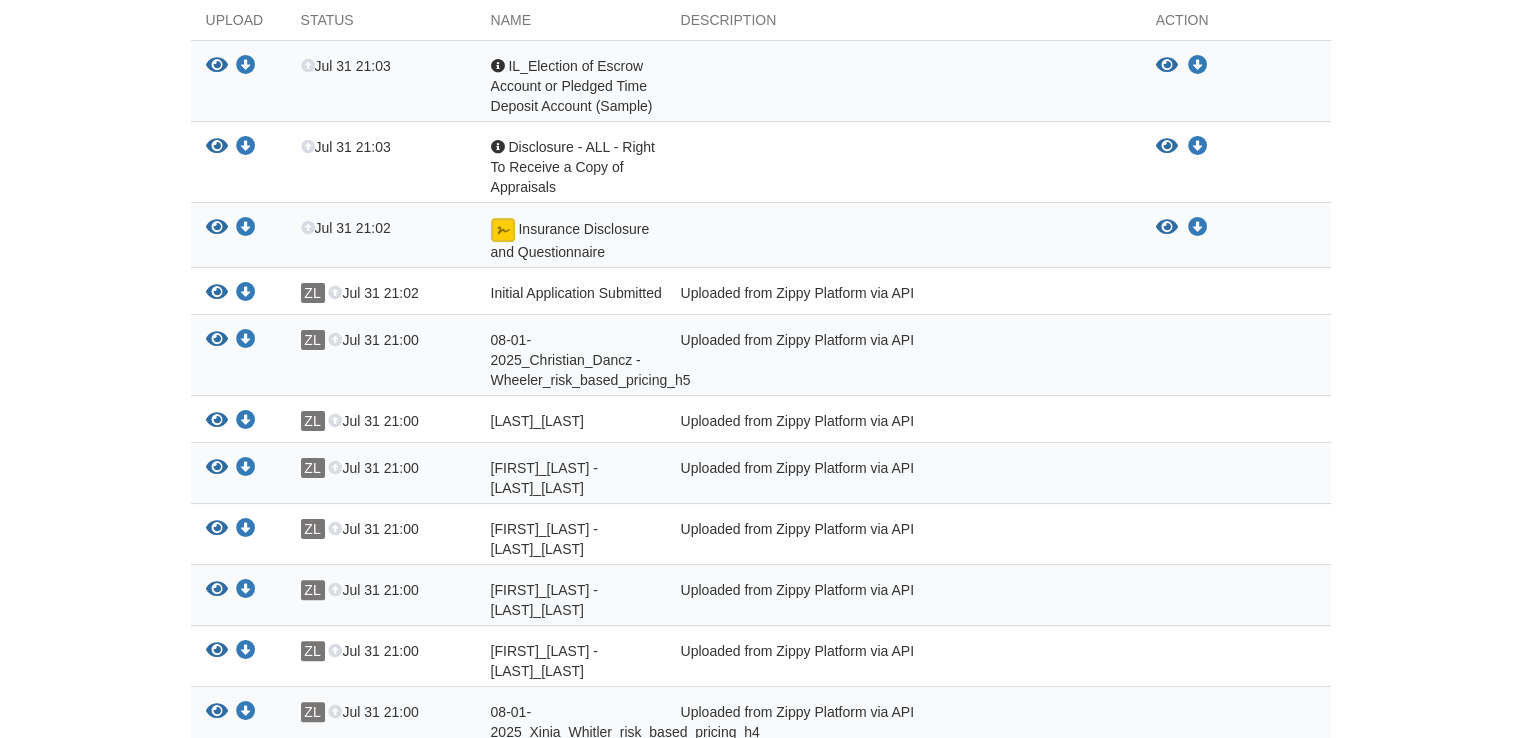 click on "Initial Application Submitted" at bounding box center (571, 296) 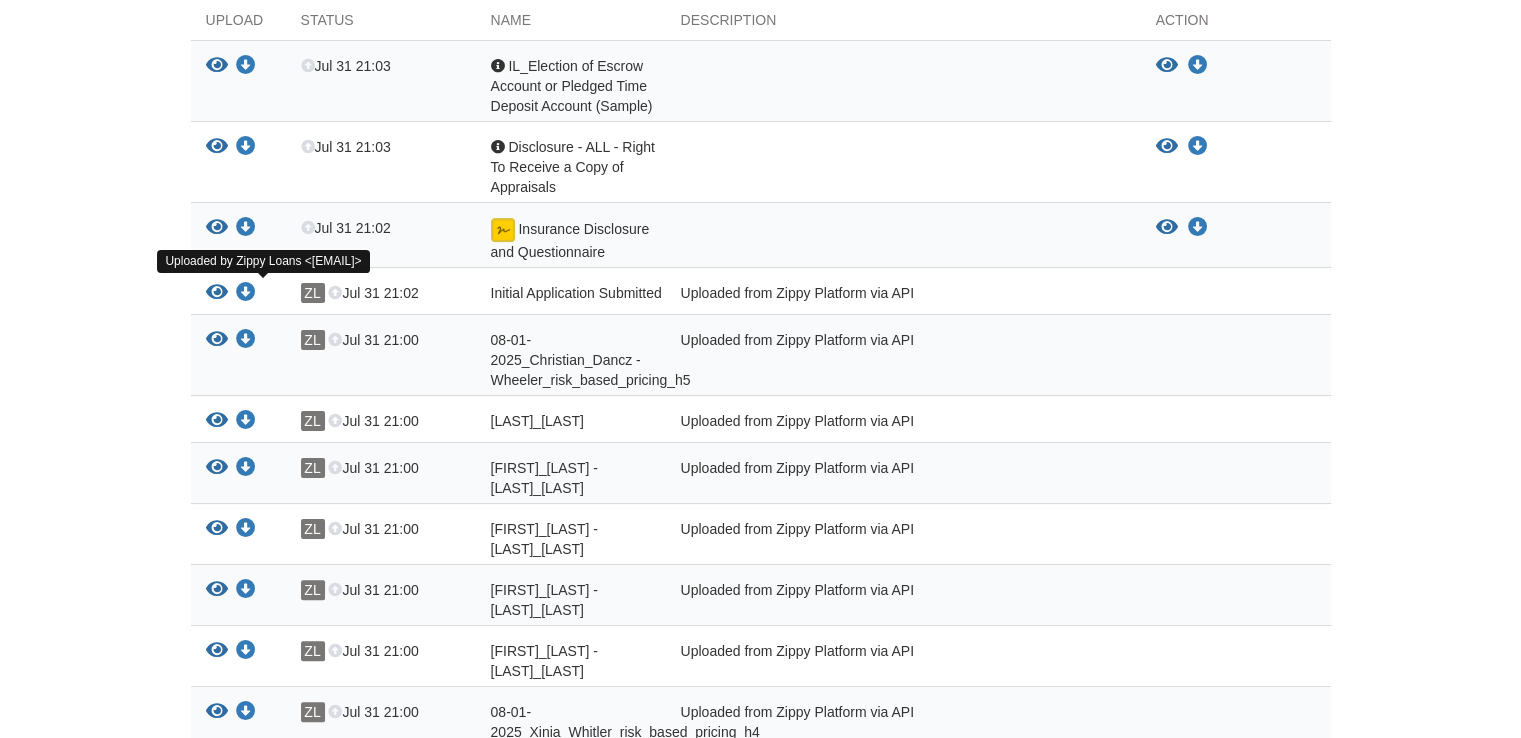 click on "ZL" at bounding box center [313, 293] 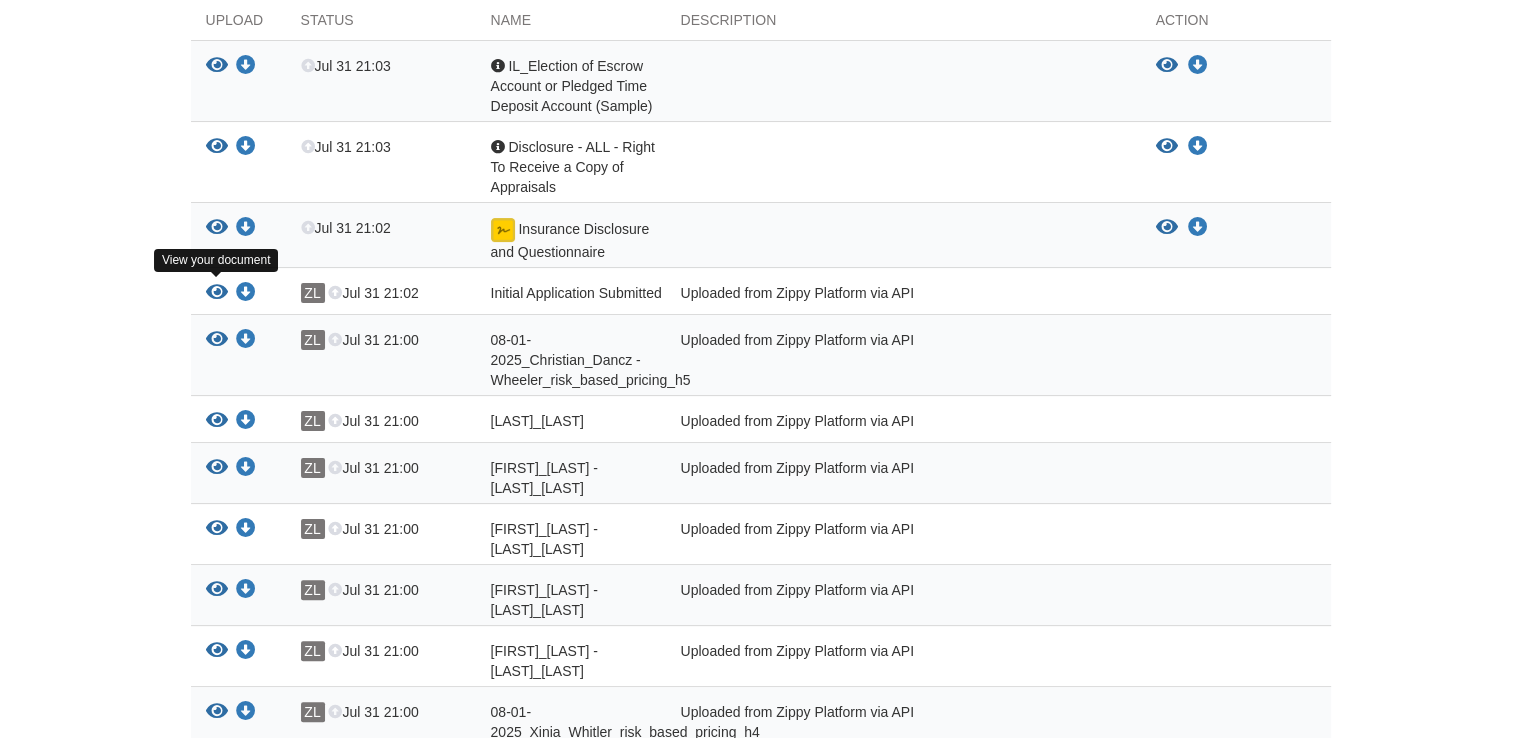 click at bounding box center (217, 293) 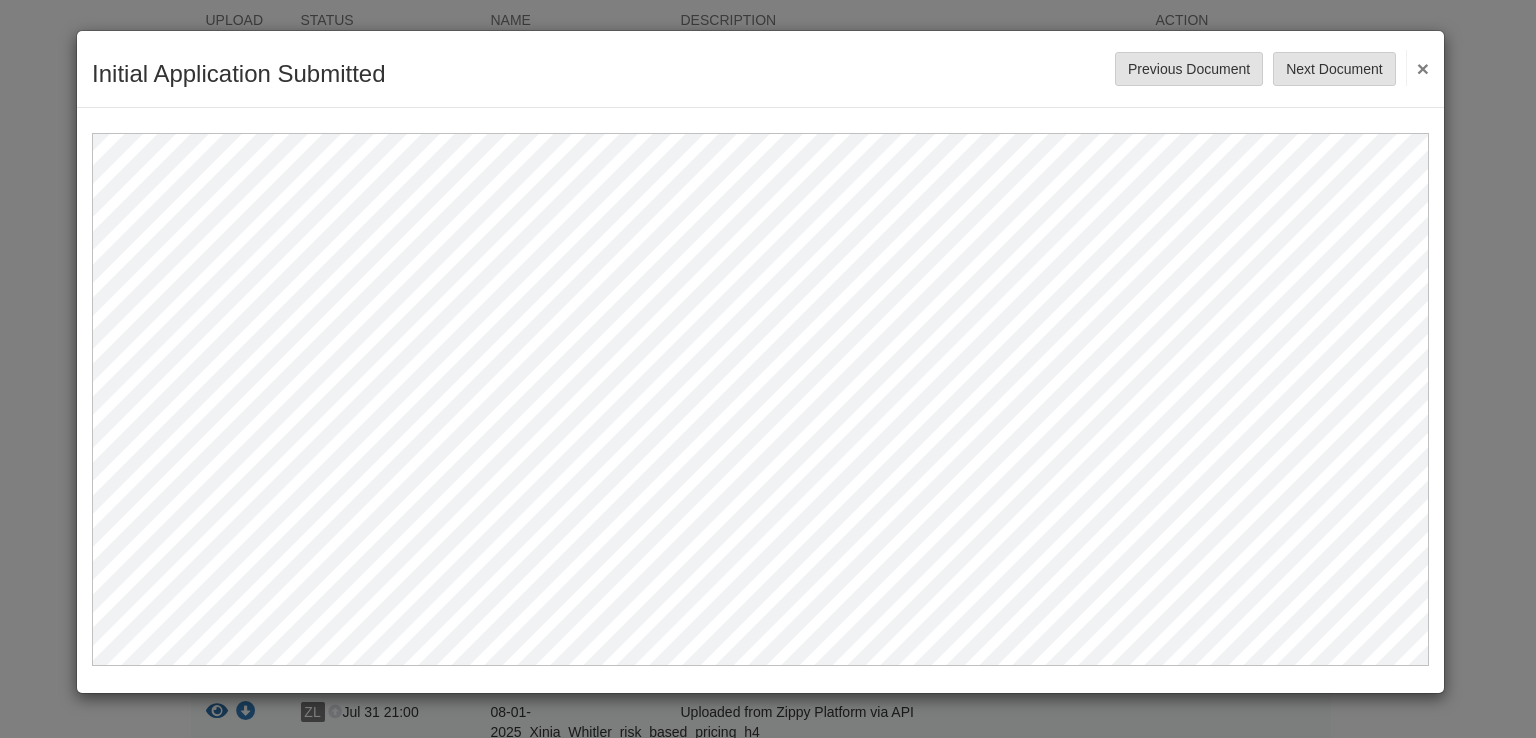 click on "Initial Application Submitted
Save
Cancel
Previous Document
Next Document
×" at bounding box center [760, 69] 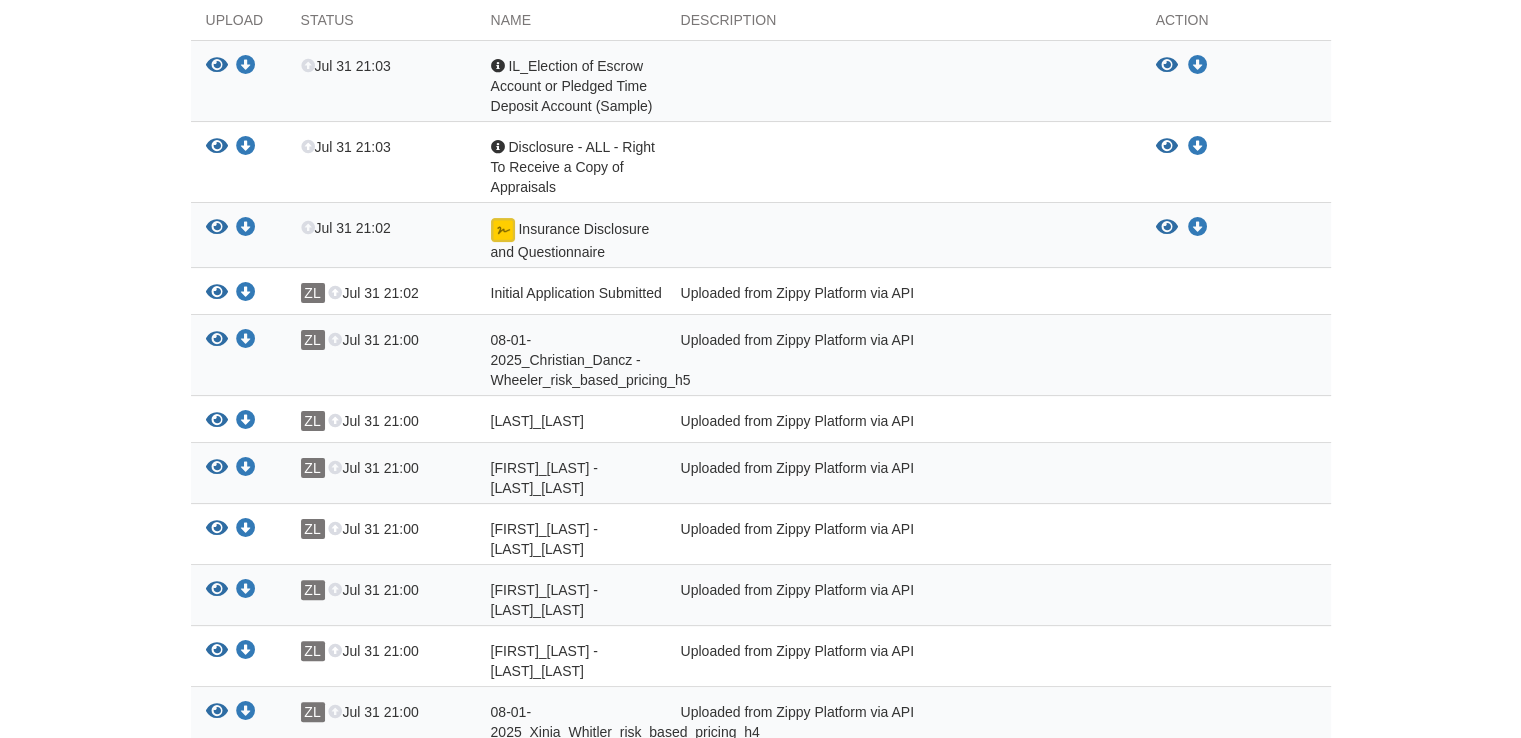 scroll, scrollTop: 500, scrollLeft: 0, axis: vertical 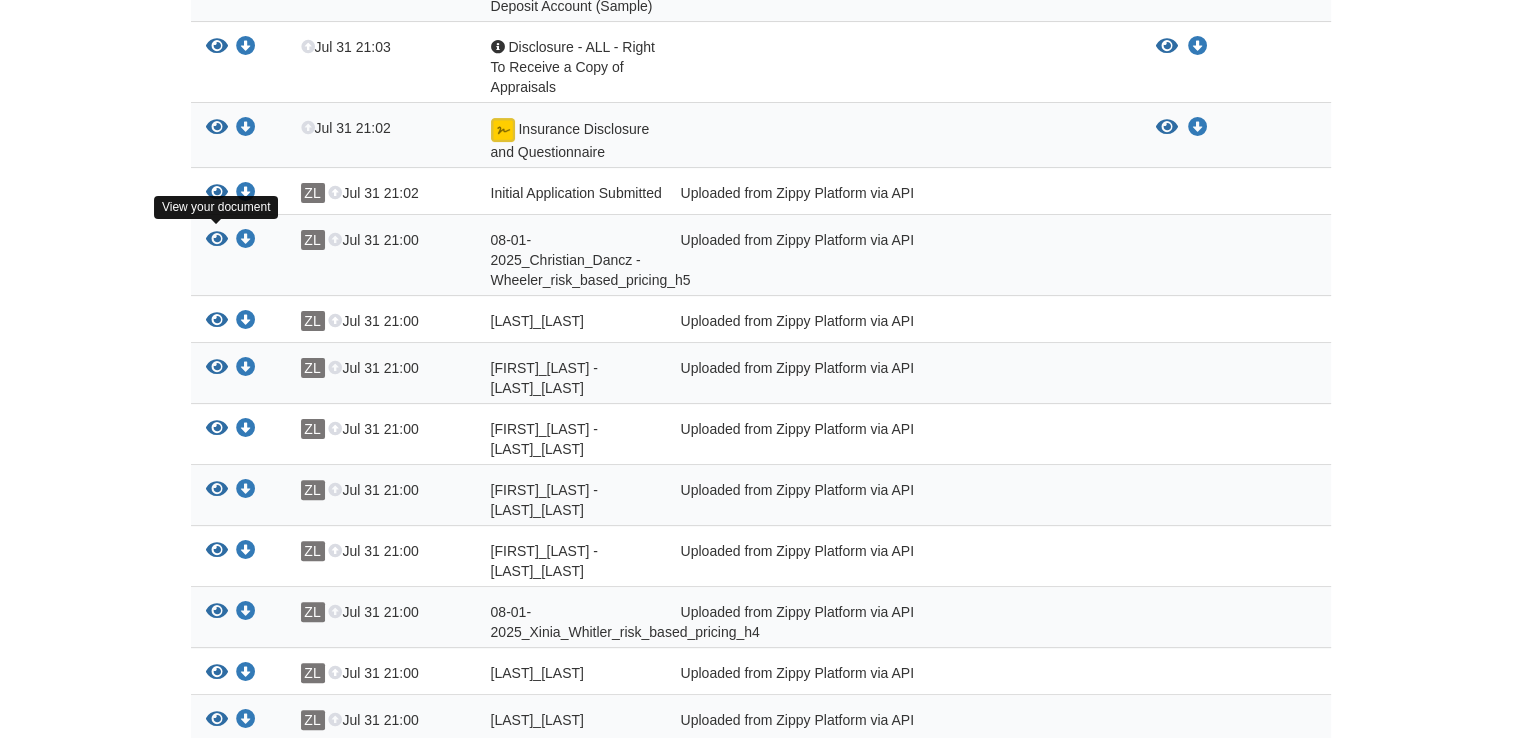 click at bounding box center [217, 240] 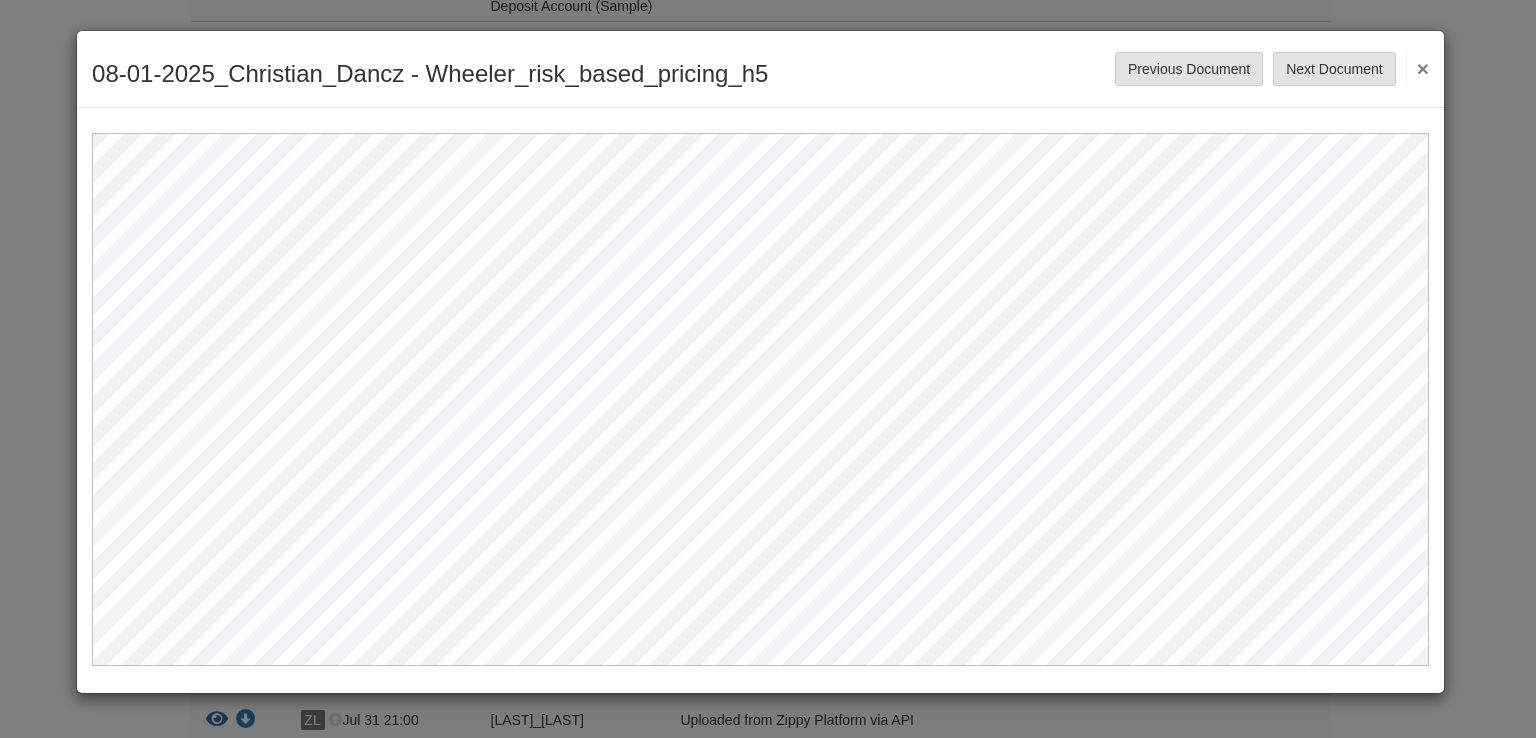 click on "×" at bounding box center [1417, 68] 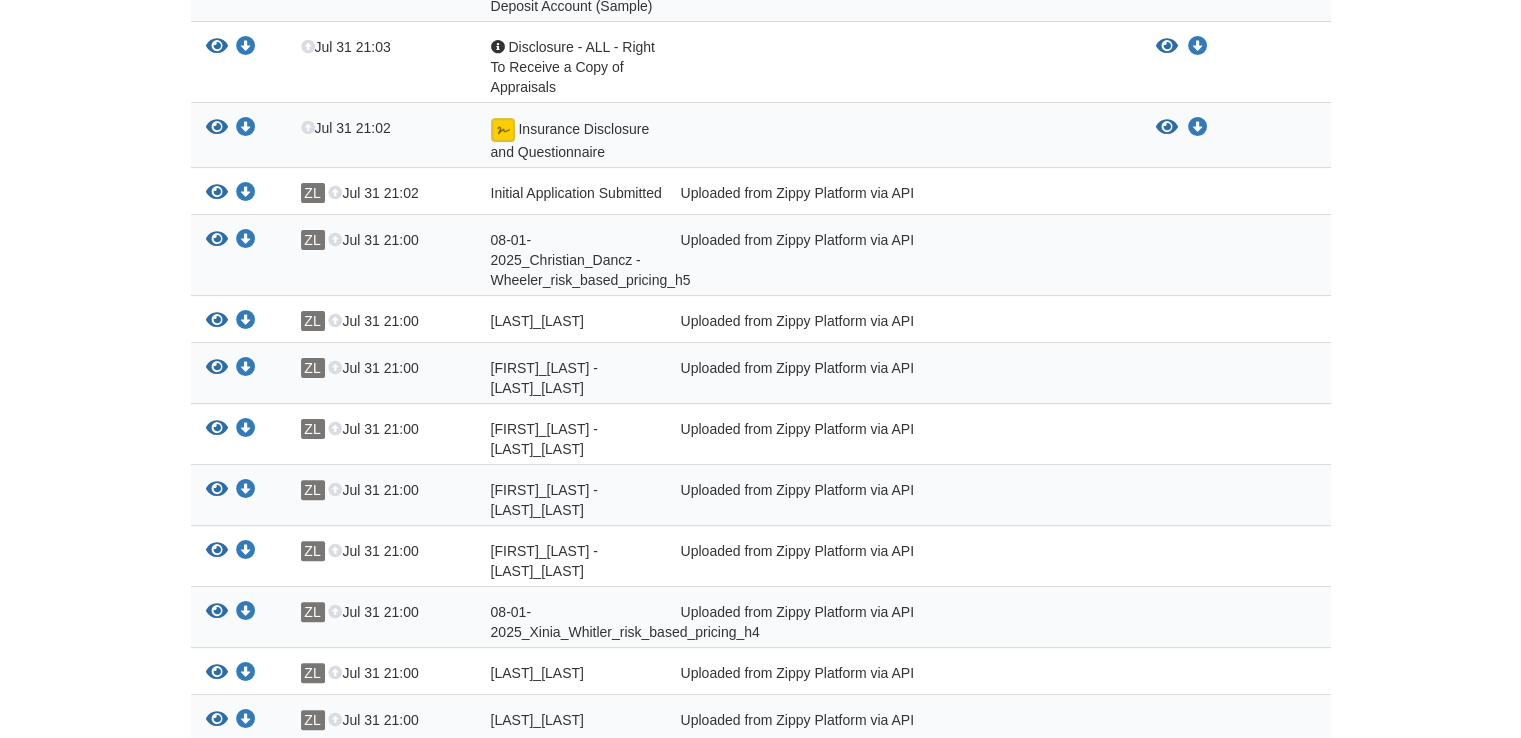 click at bounding box center (217, 429) 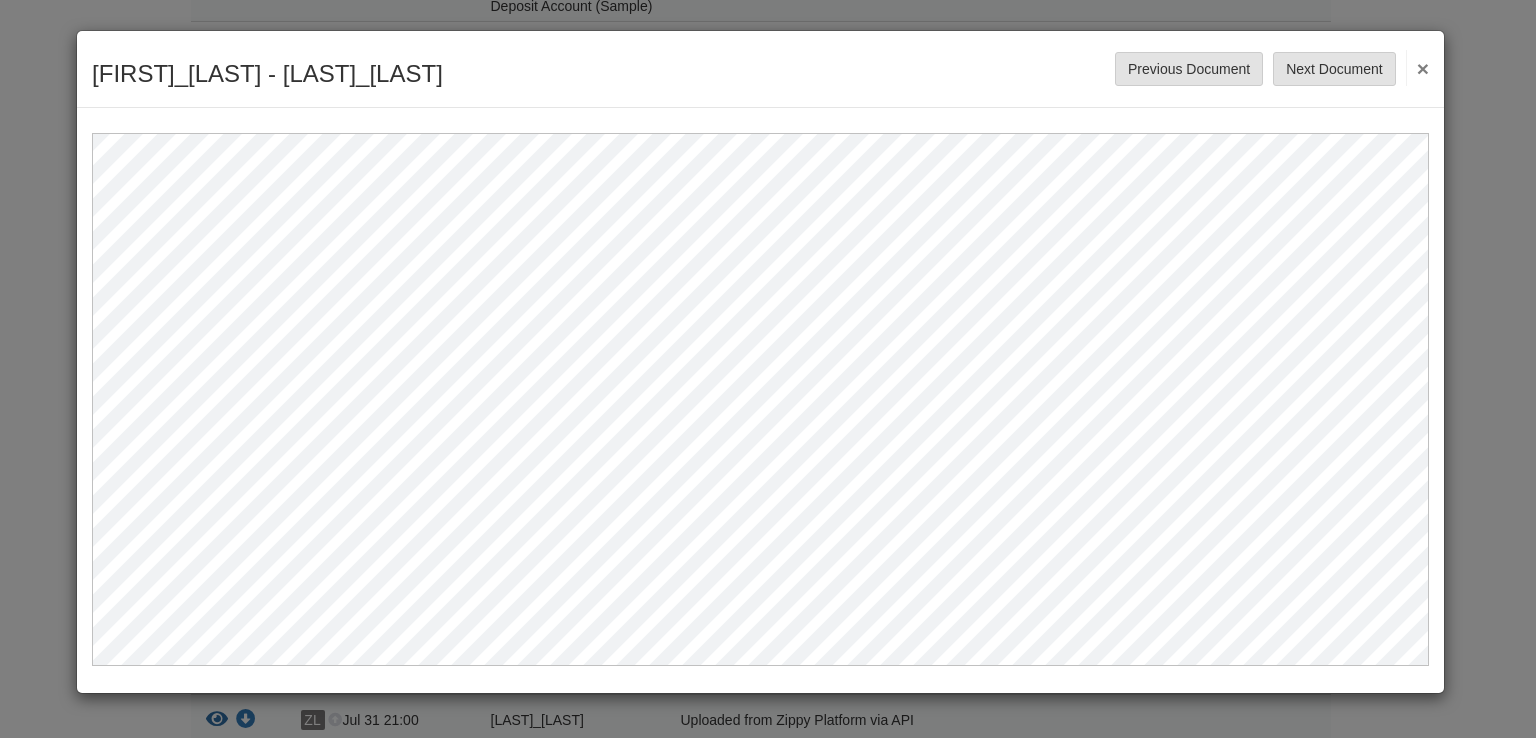click on "×" at bounding box center (1417, 68) 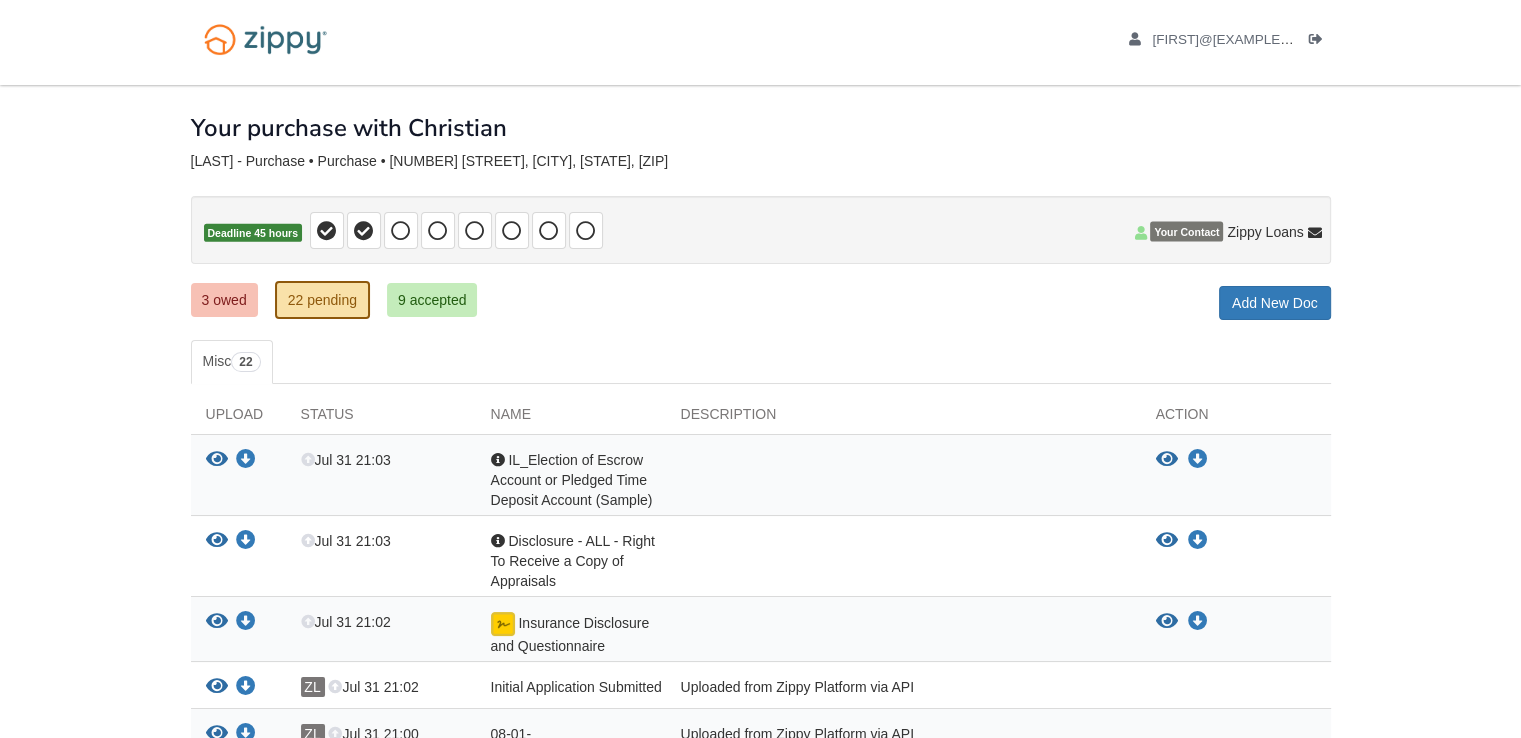 scroll, scrollTop: 0, scrollLeft: 0, axis: both 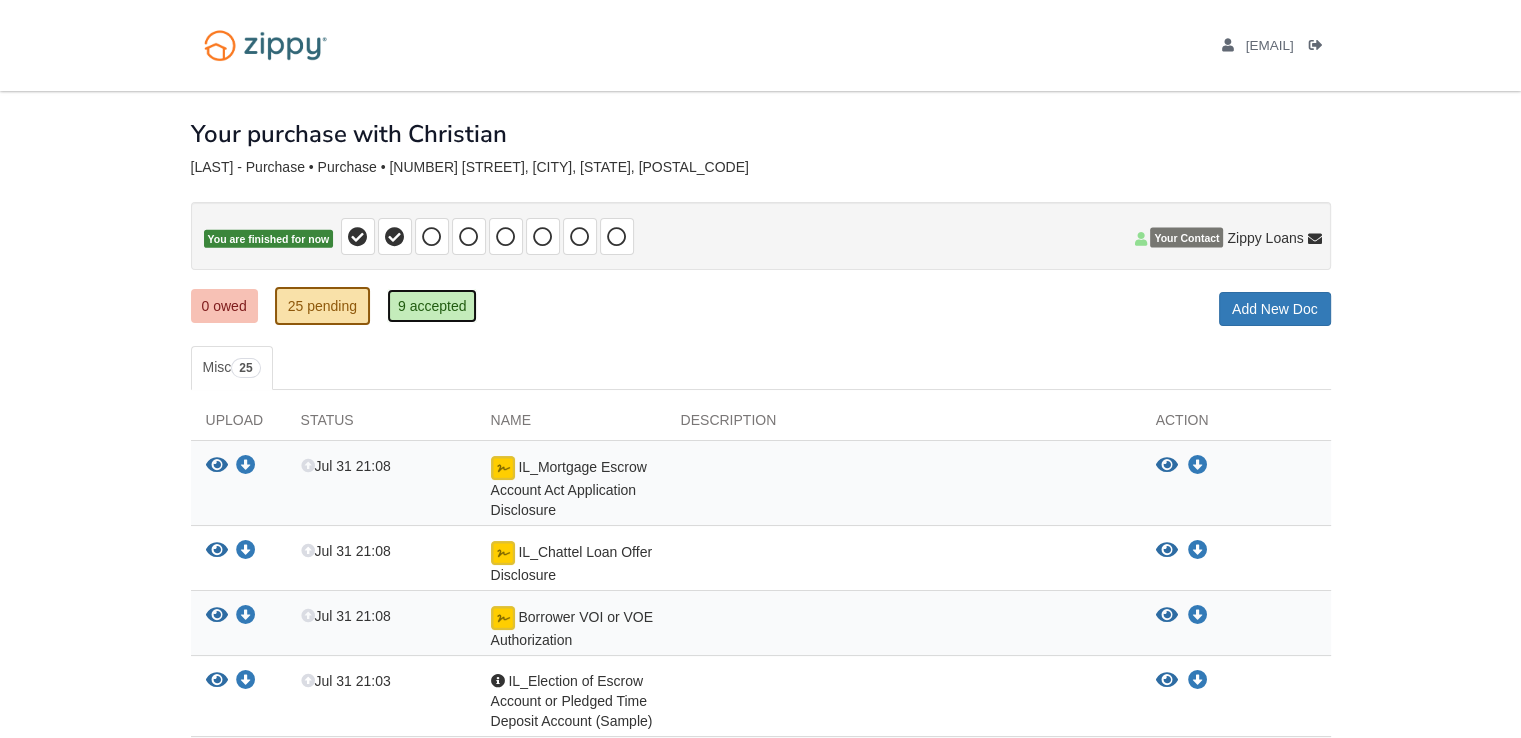 click on "9 accepted" at bounding box center [432, 306] 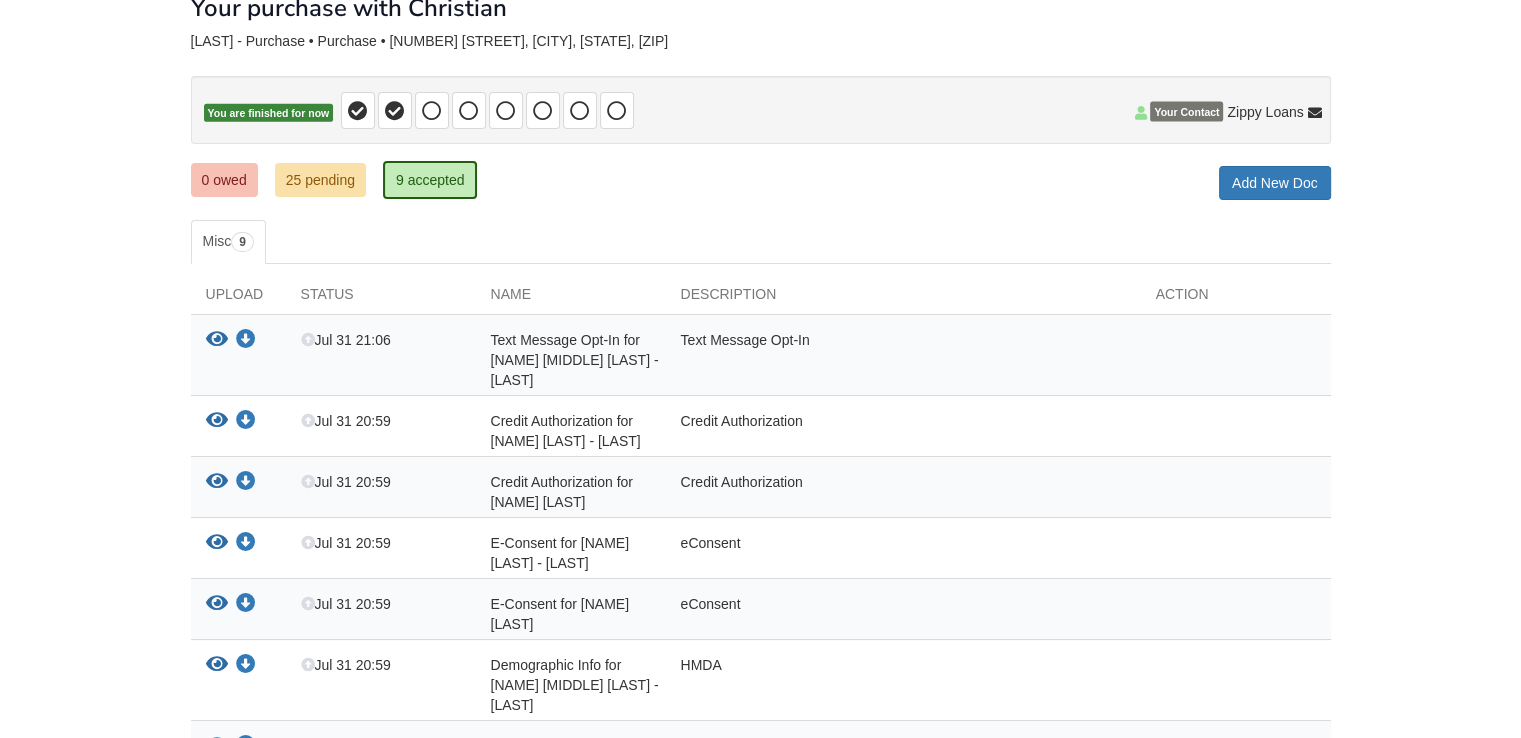 scroll, scrollTop: 15, scrollLeft: 0, axis: vertical 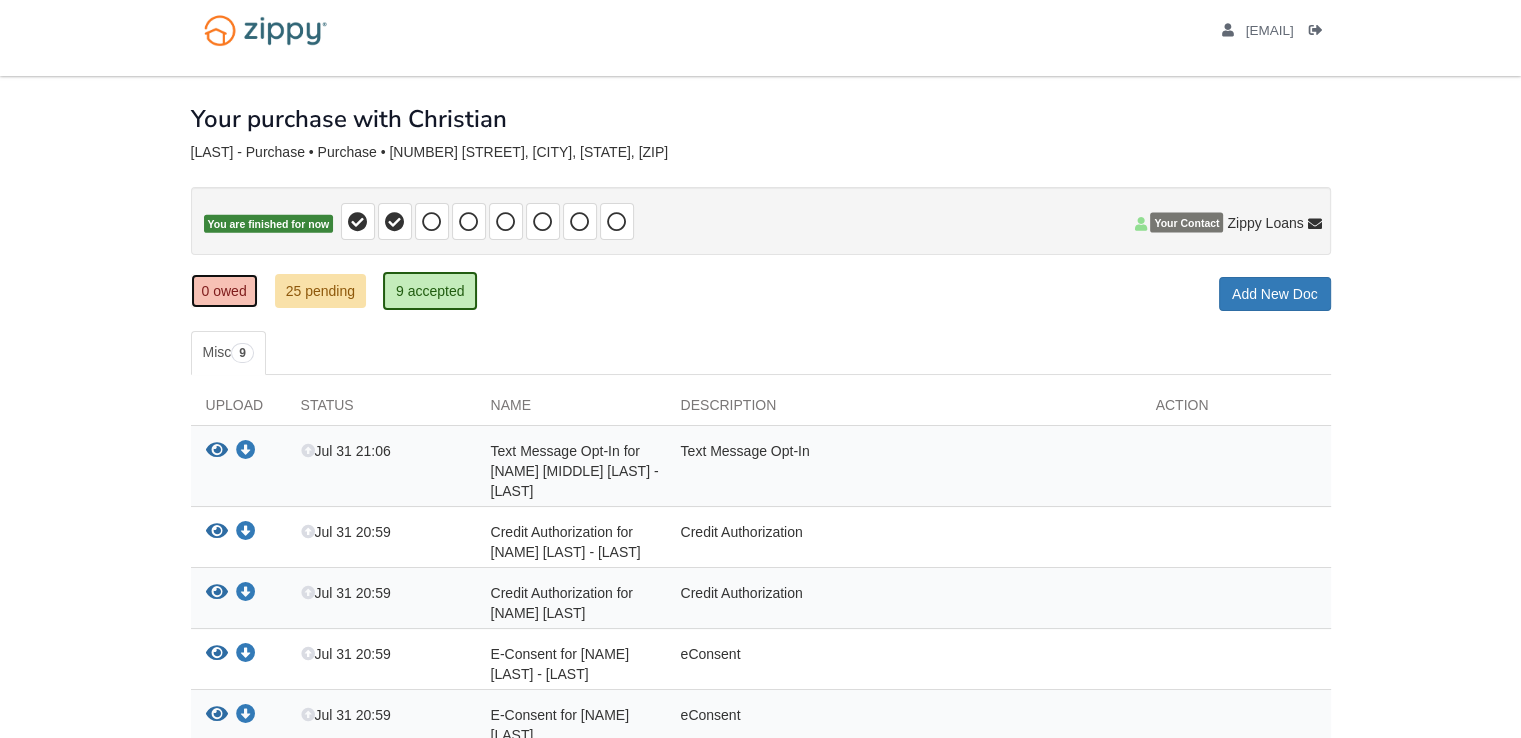 click on "0 owed" at bounding box center (224, 291) 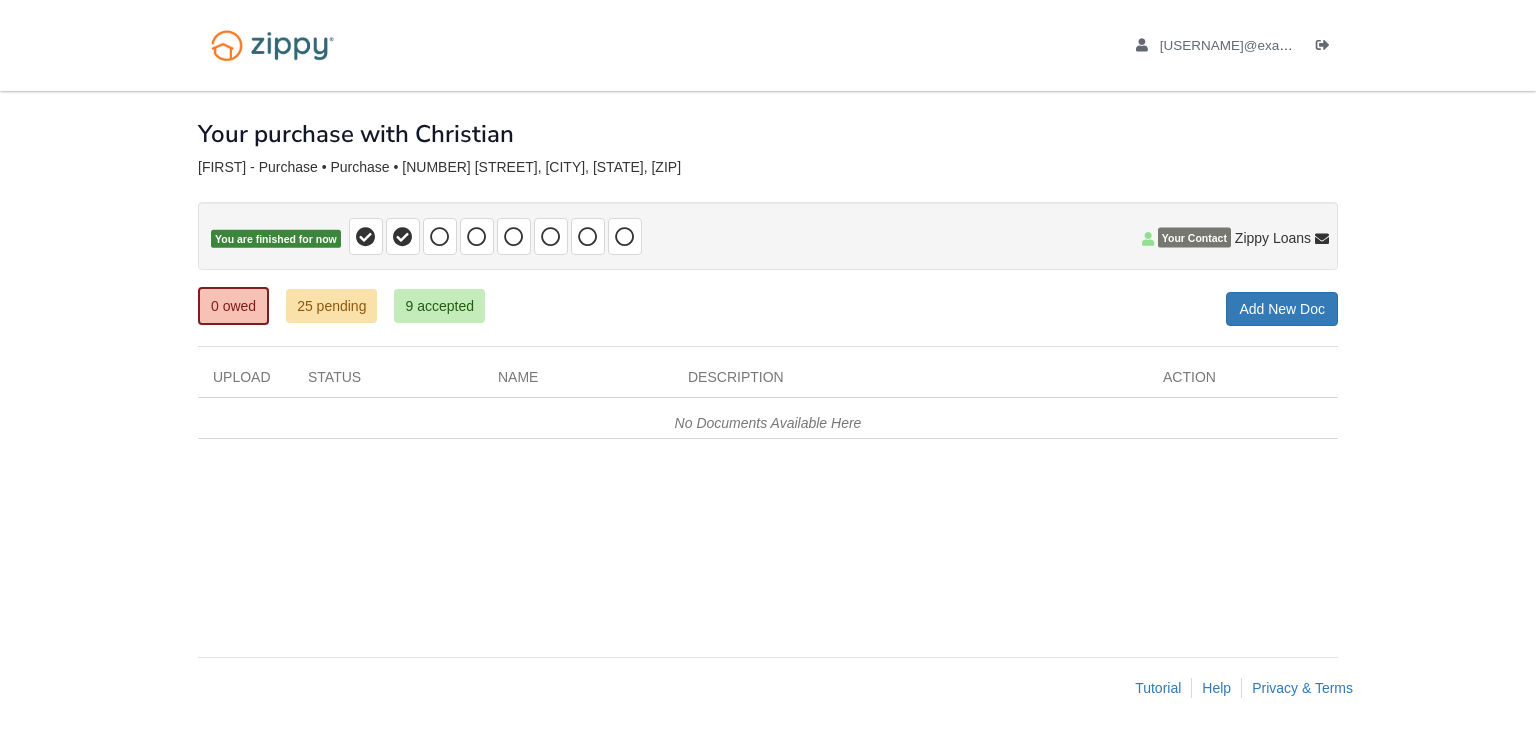 scroll, scrollTop: 0, scrollLeft: 0, axis: both 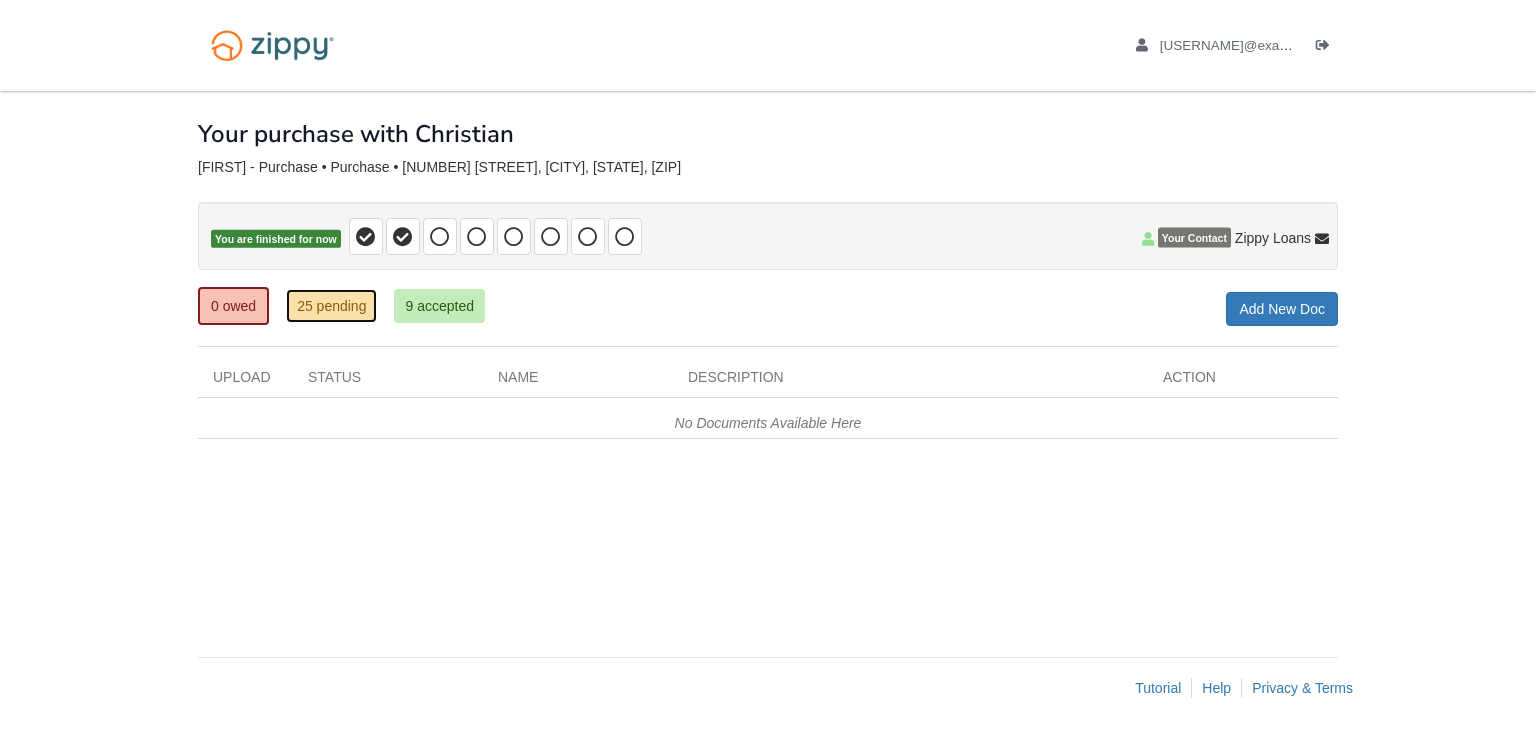 click on "25 pending" at bounding box center [331, 306] 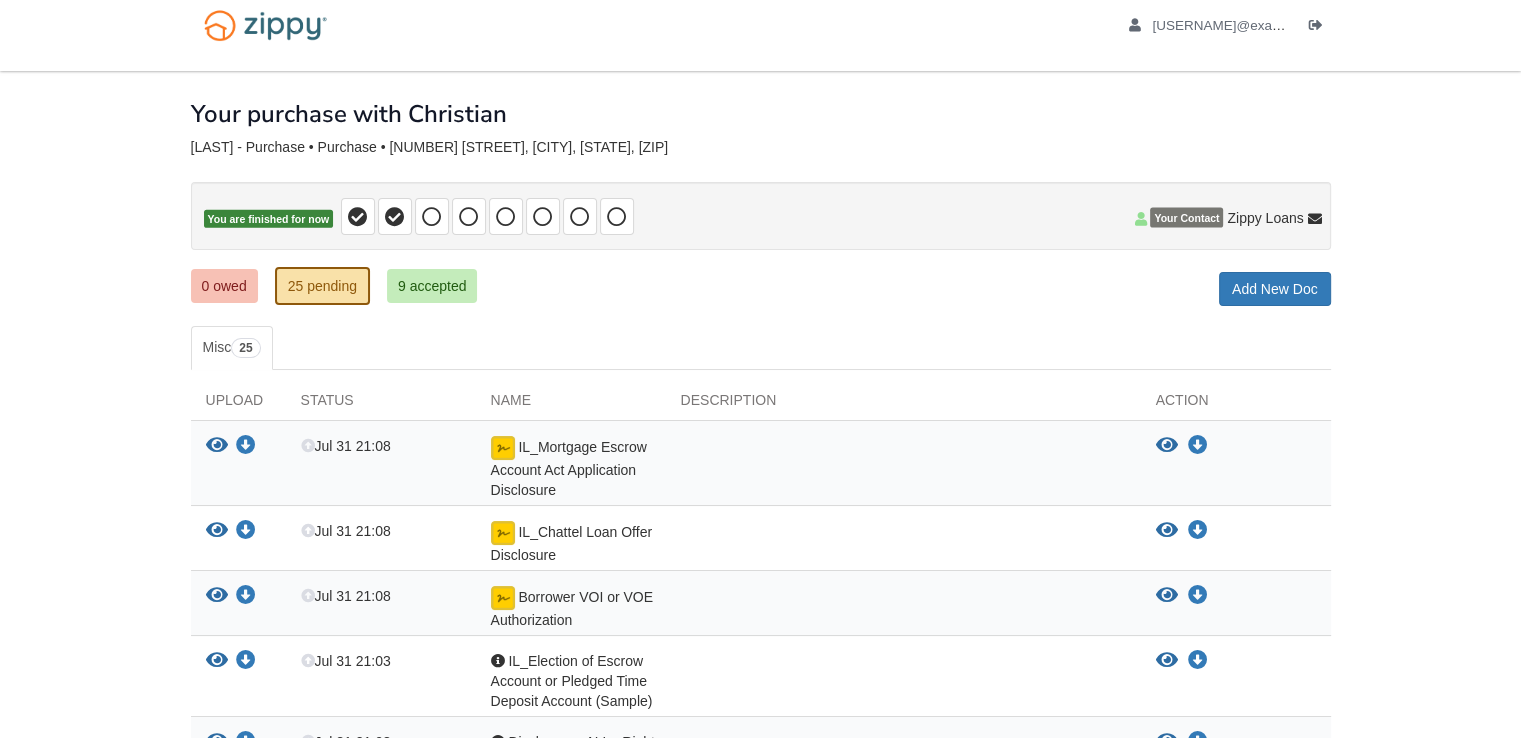 scroll, scrollTop: 0, scrollLeft: 0, axis: both 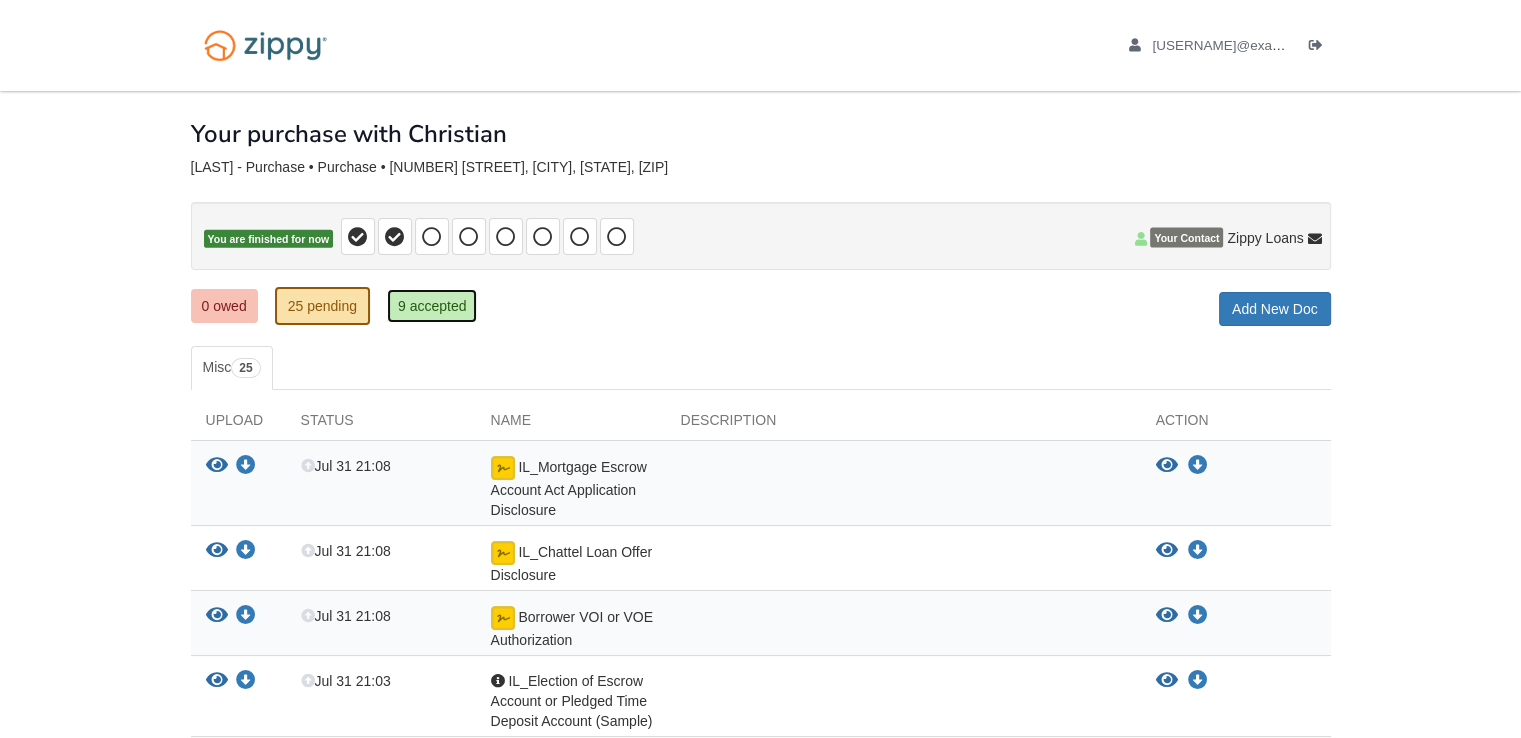 click on "9 accepted" at bounding box center (432, 306) 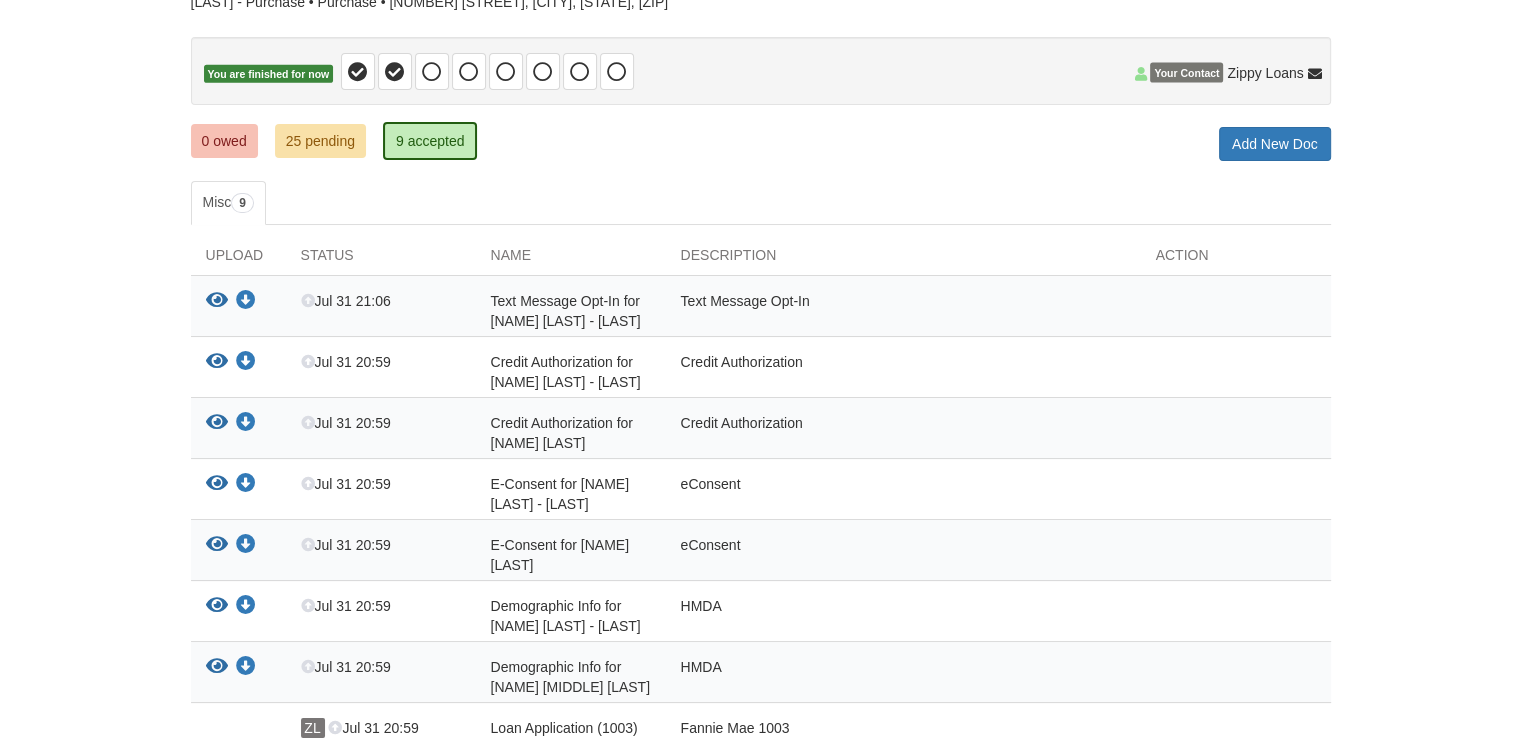 scroll, scrollTop: 200, scrollLeft: 0, axis: vertical 